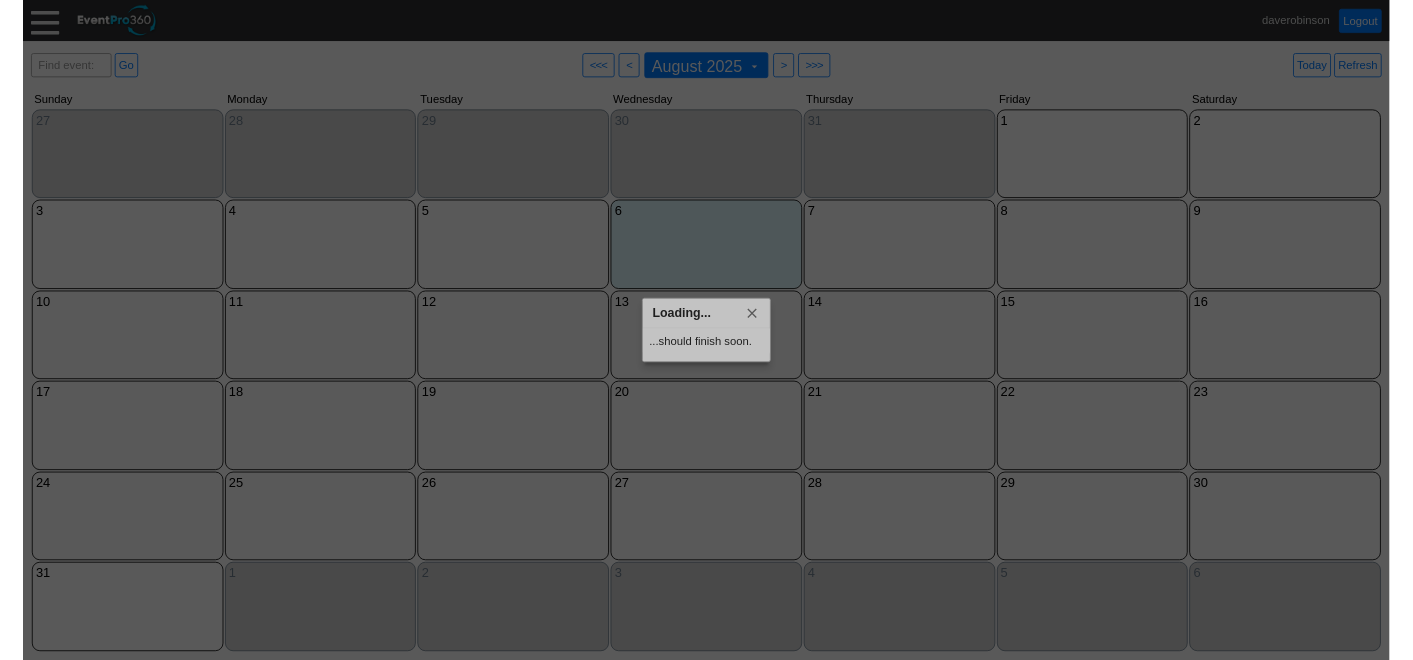 scroll, scrollTop: 0, scrollLeft: 0, axis: both 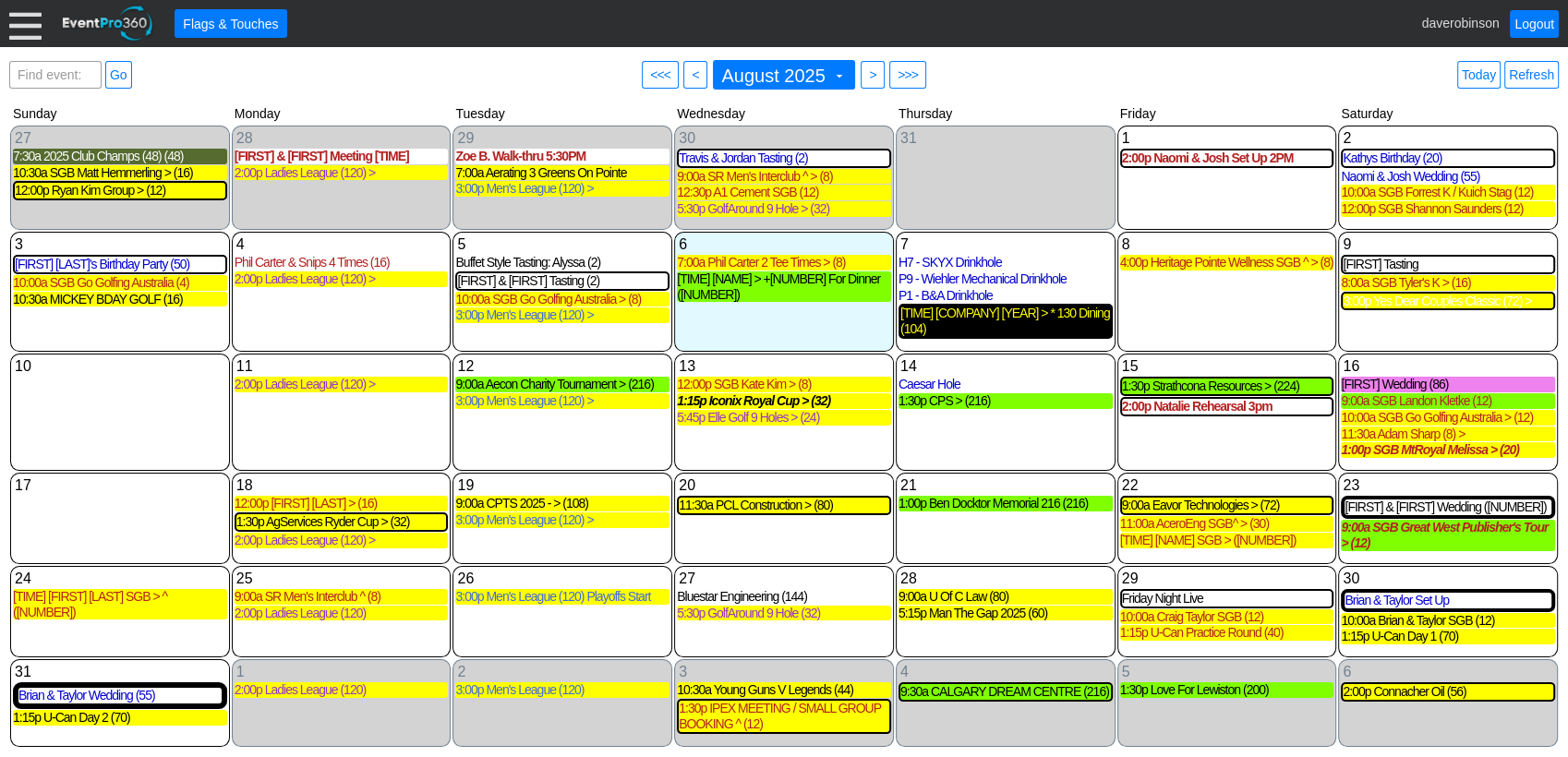 click on "[TIME] [COMPANY] [YEAR] > * 130 Dining (104)" at bounding box center (1006, 321) 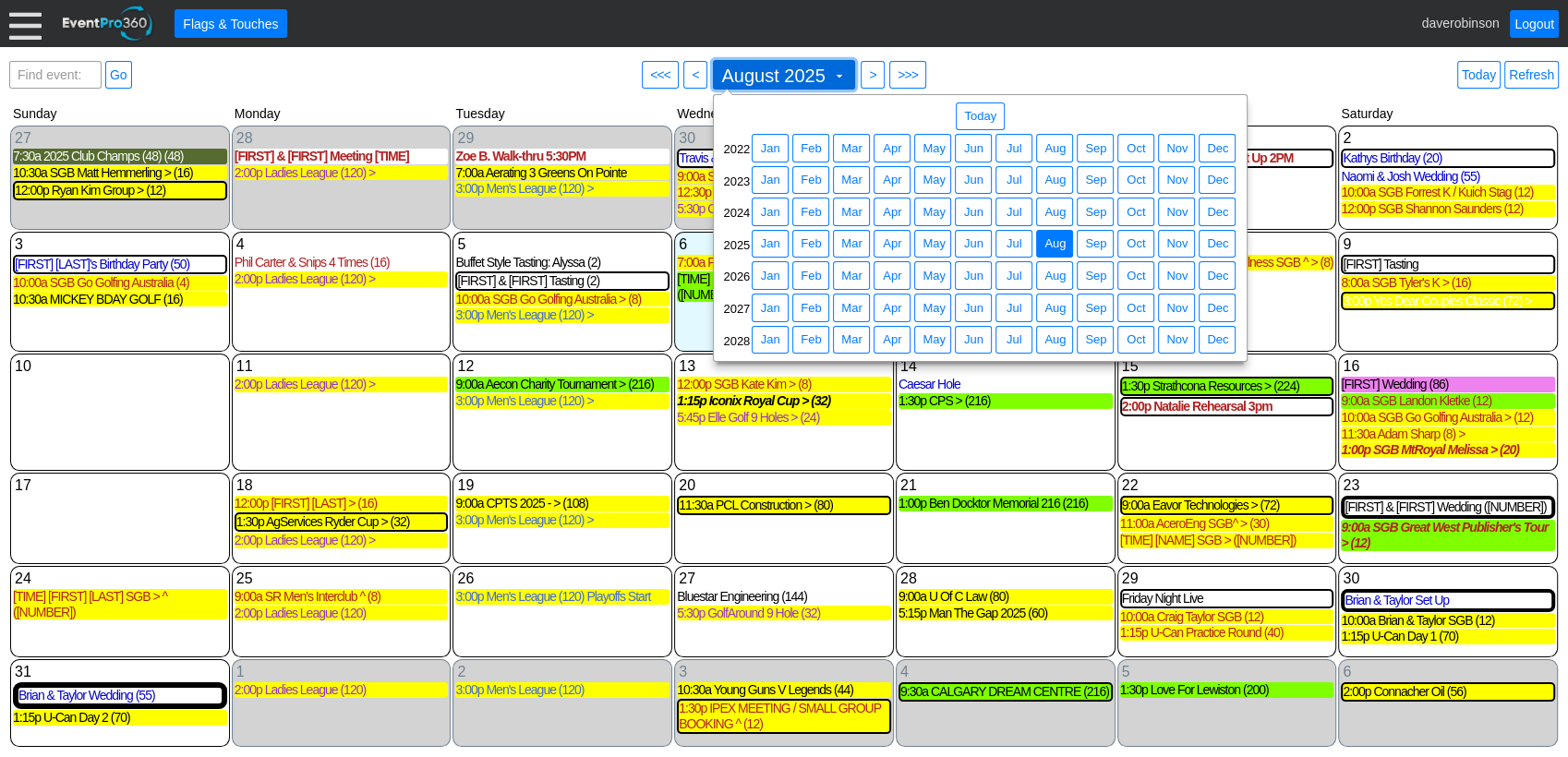 click at bounding box center [839, 76] 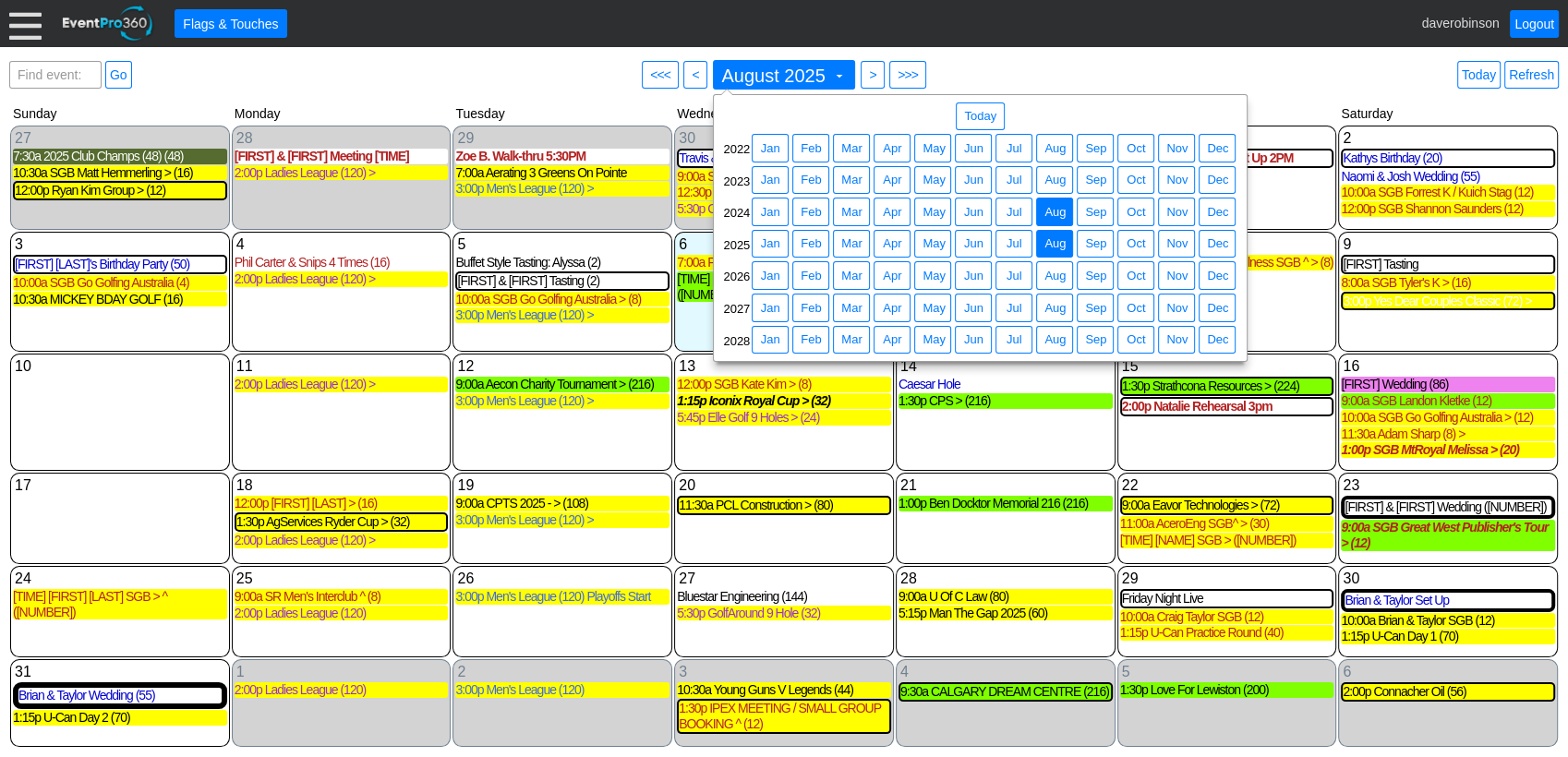 click on "Aug" at bounding box center [1055, 212] 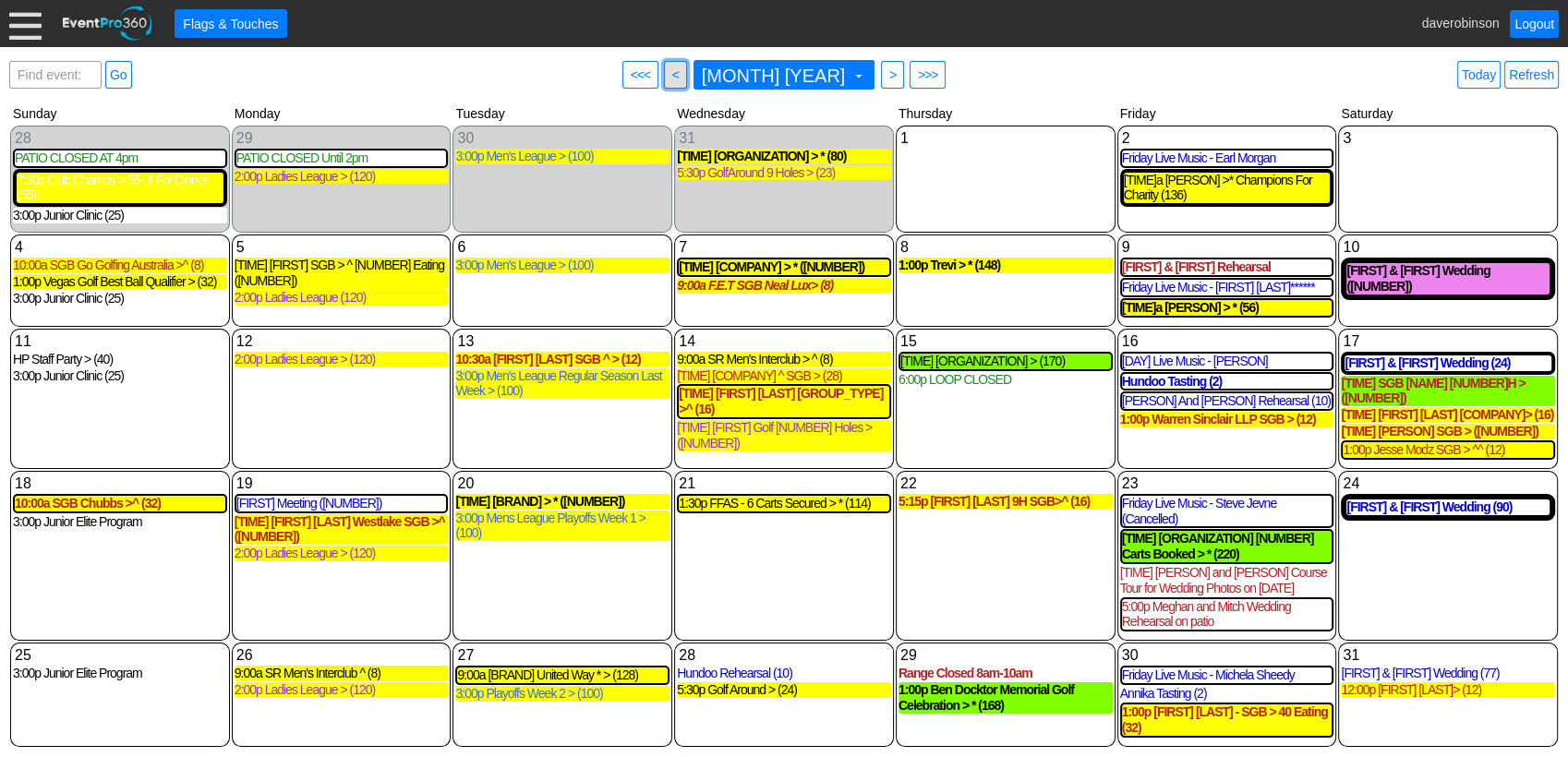 click on "<" at bounding box center [675, 75] 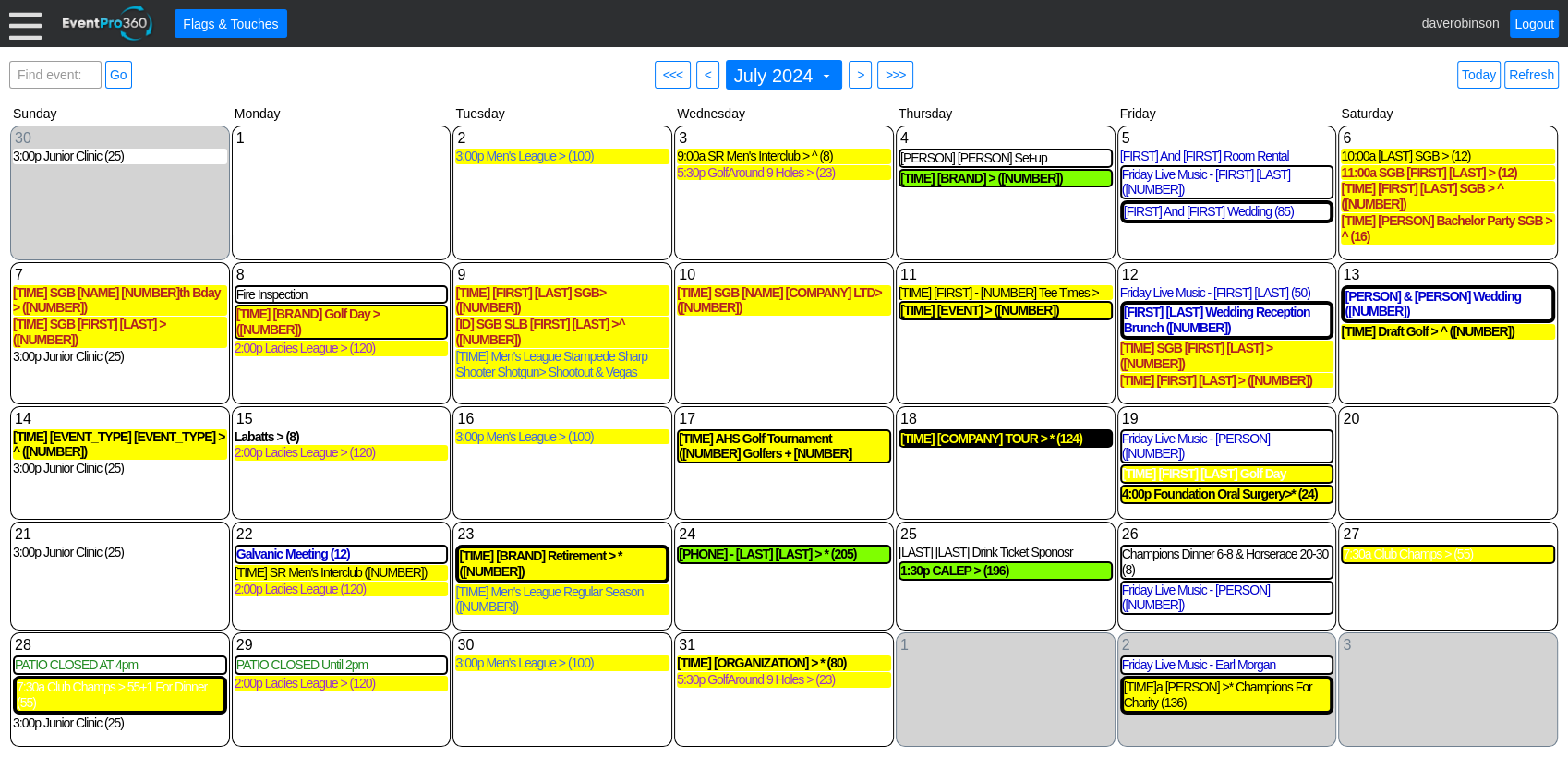 click on "[TIME] [COMPANY] TOUR > * (124)" at bounding box center (1006, 439) 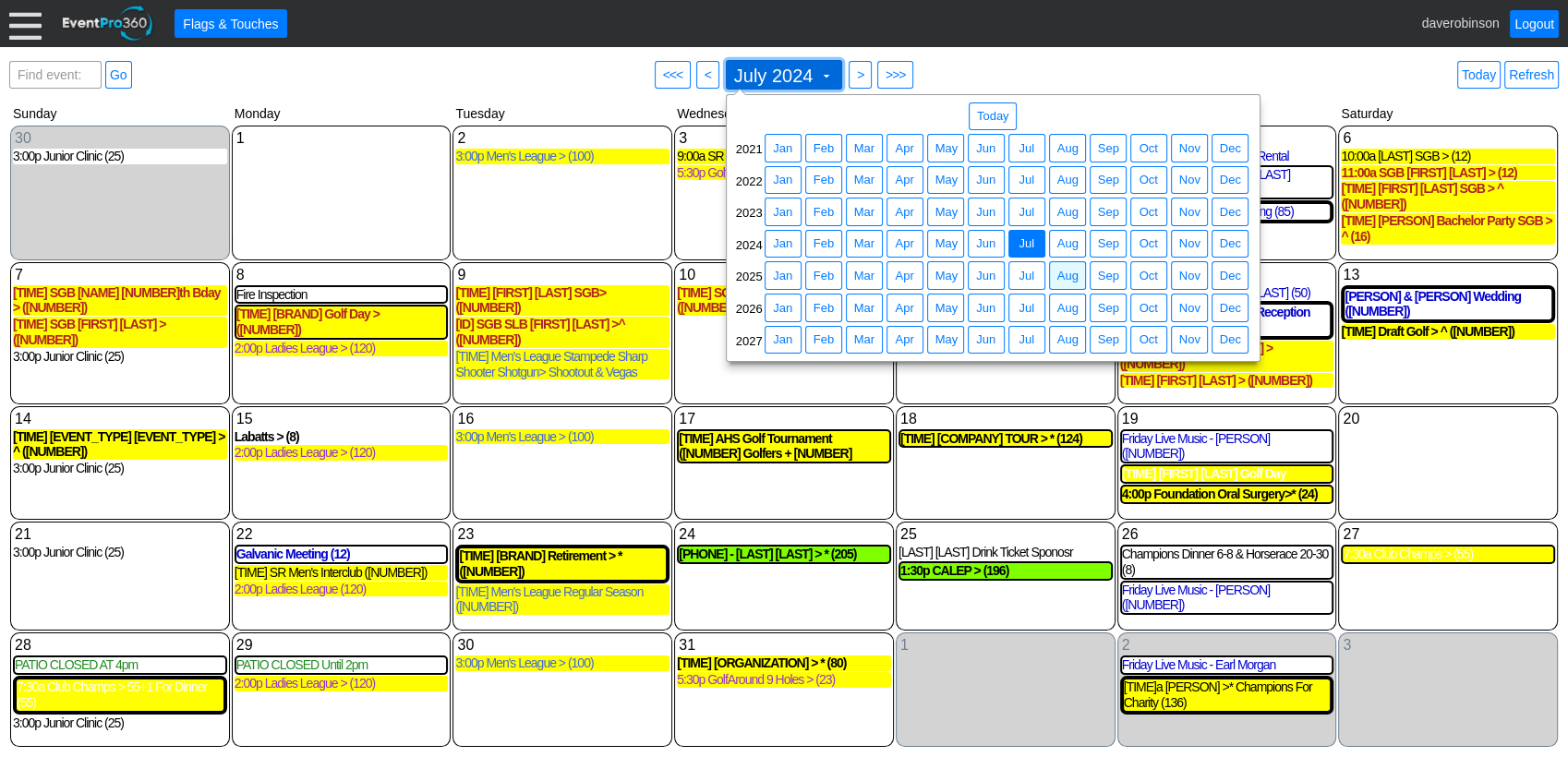 click at bounding box center (826, 76) 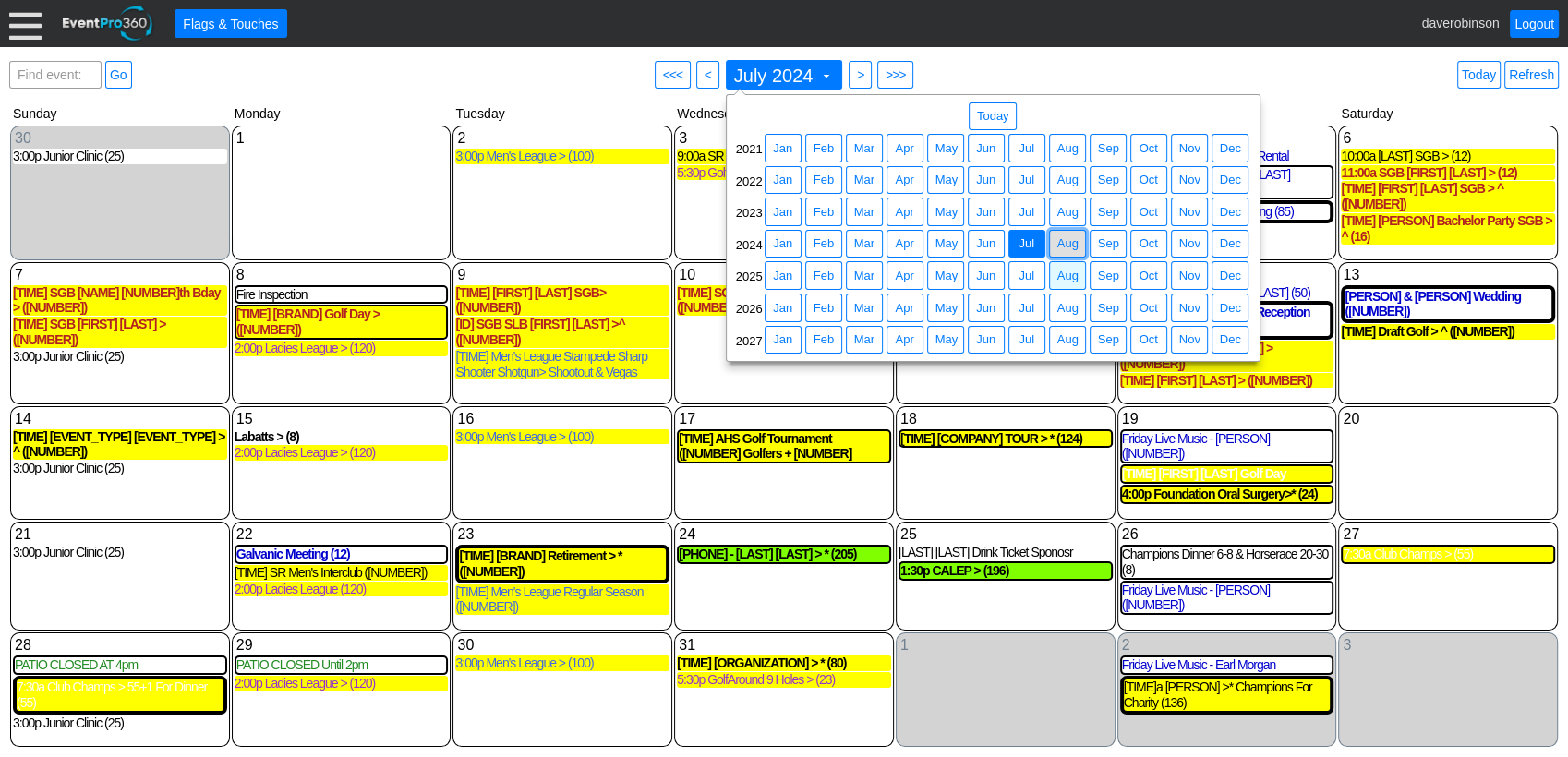 click on "Aug" at bounding box center (1067, 244) 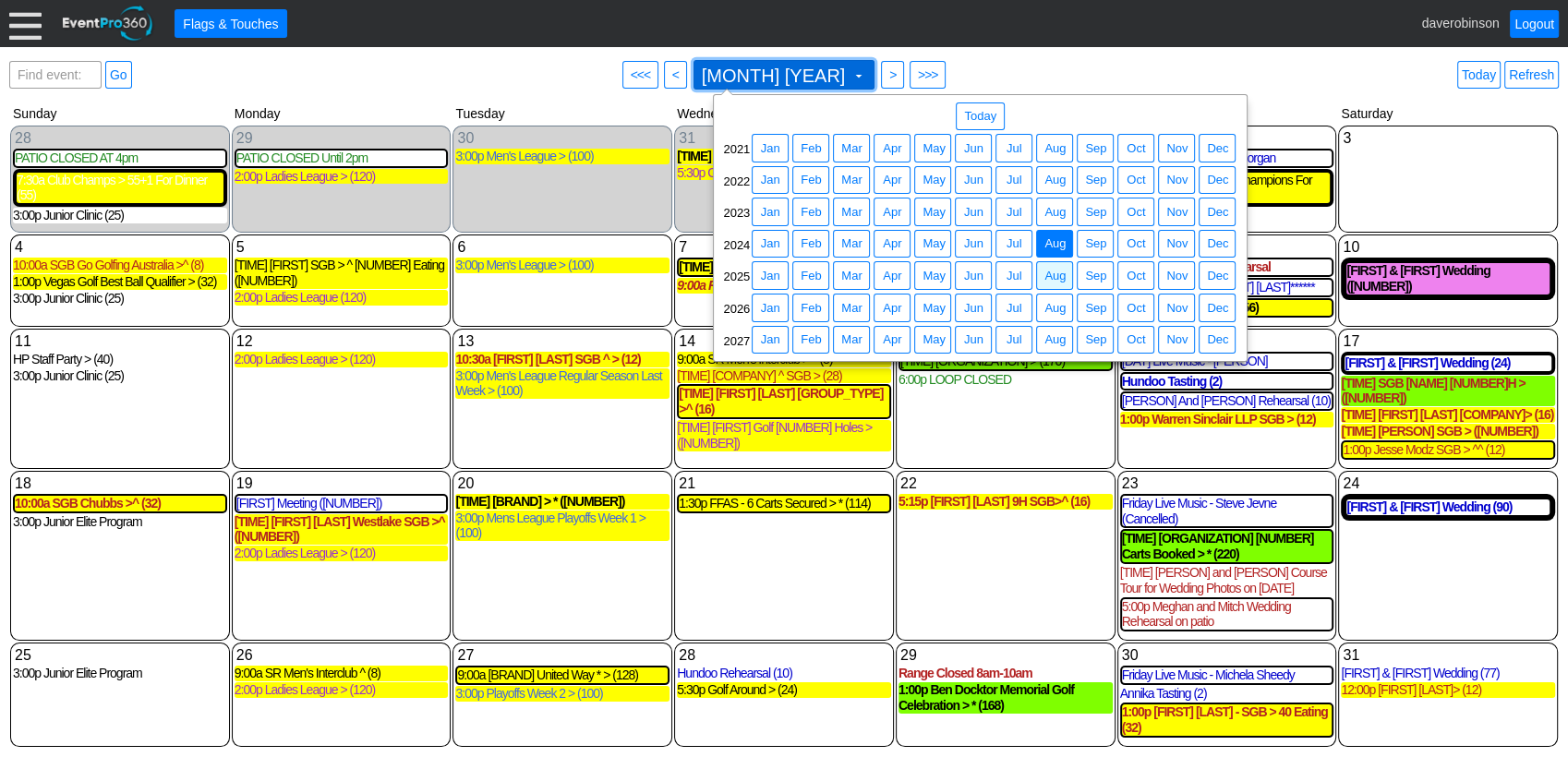 click at bounding box center (859, 76) 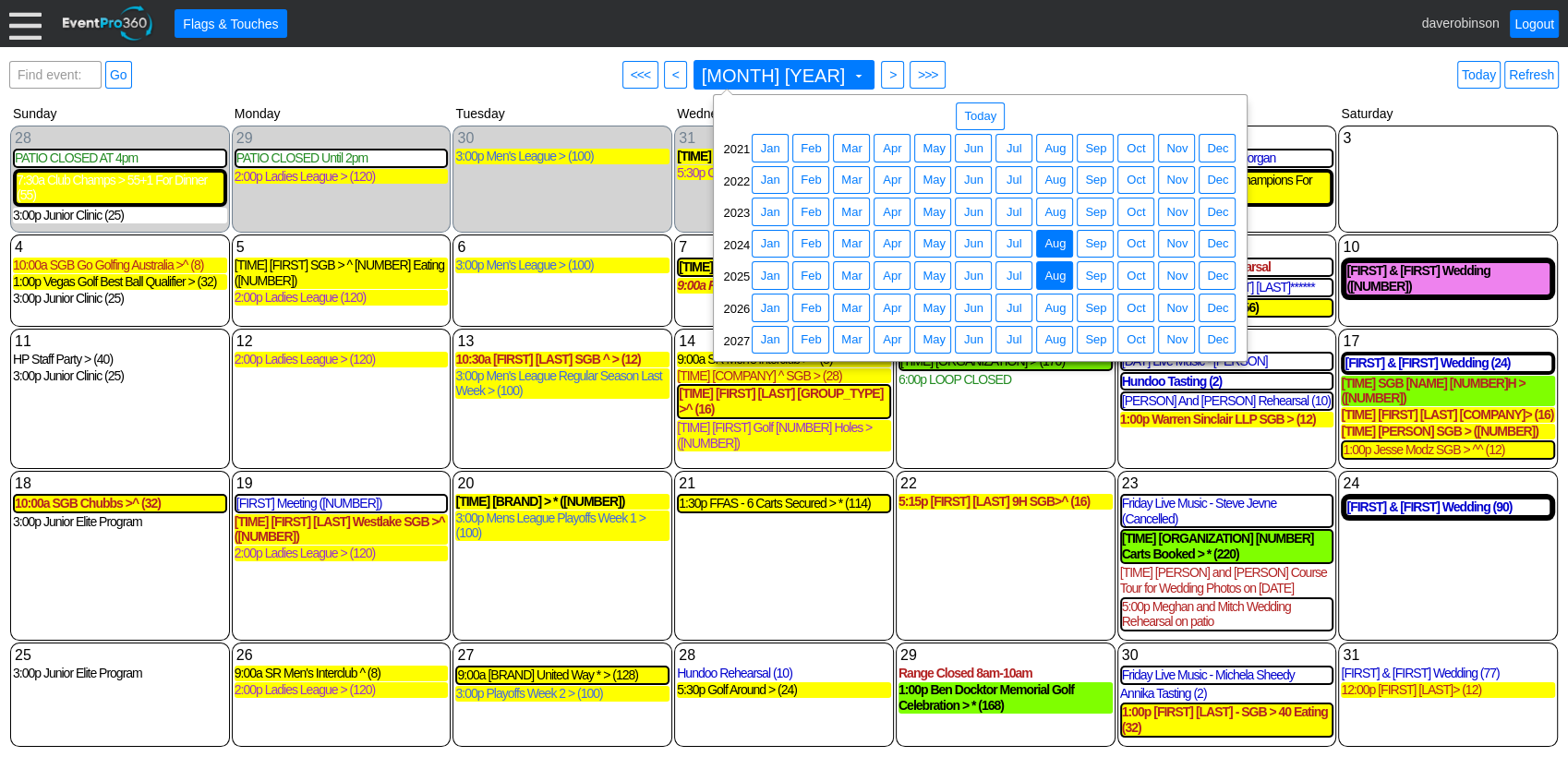 click on "Aug" at bounding box center (1055, 276) 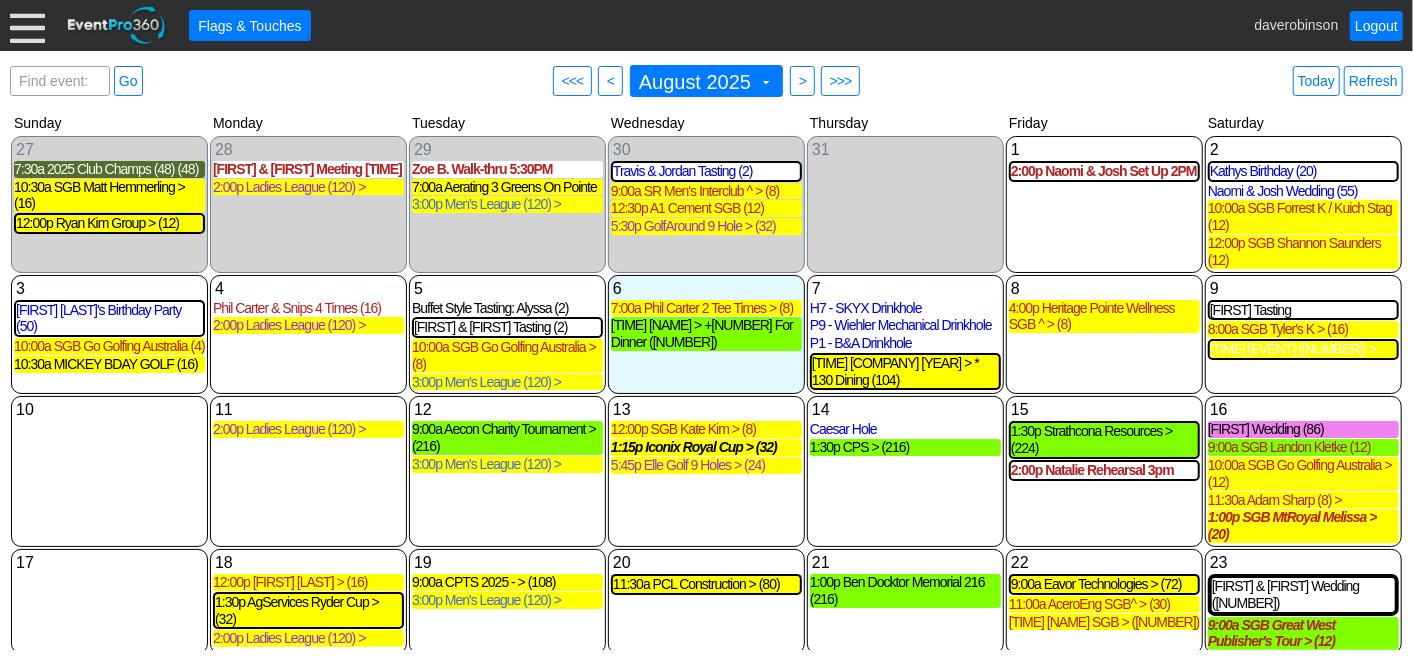 scroll, scrollTop: 111, scrollLeft: 0, axis: vertical 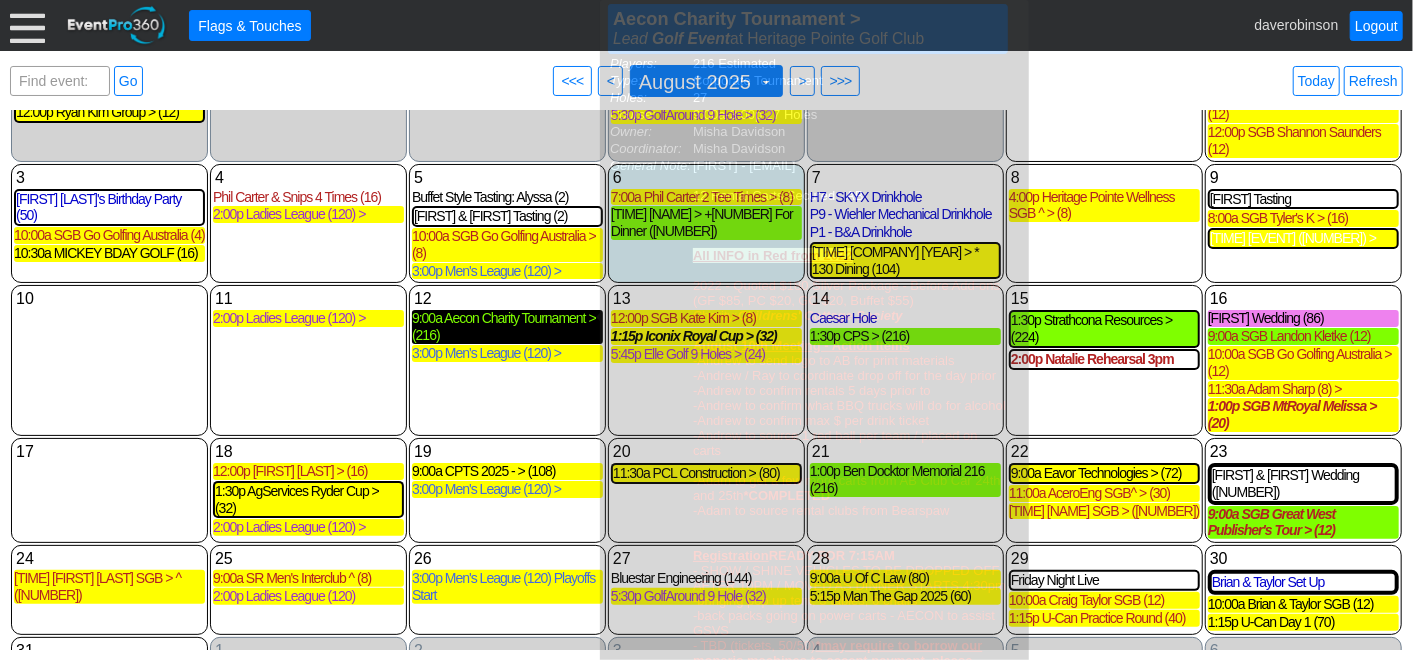 click on "9:00a Aecon Charity Tournament > (216)" at bounding box center [507, 327] 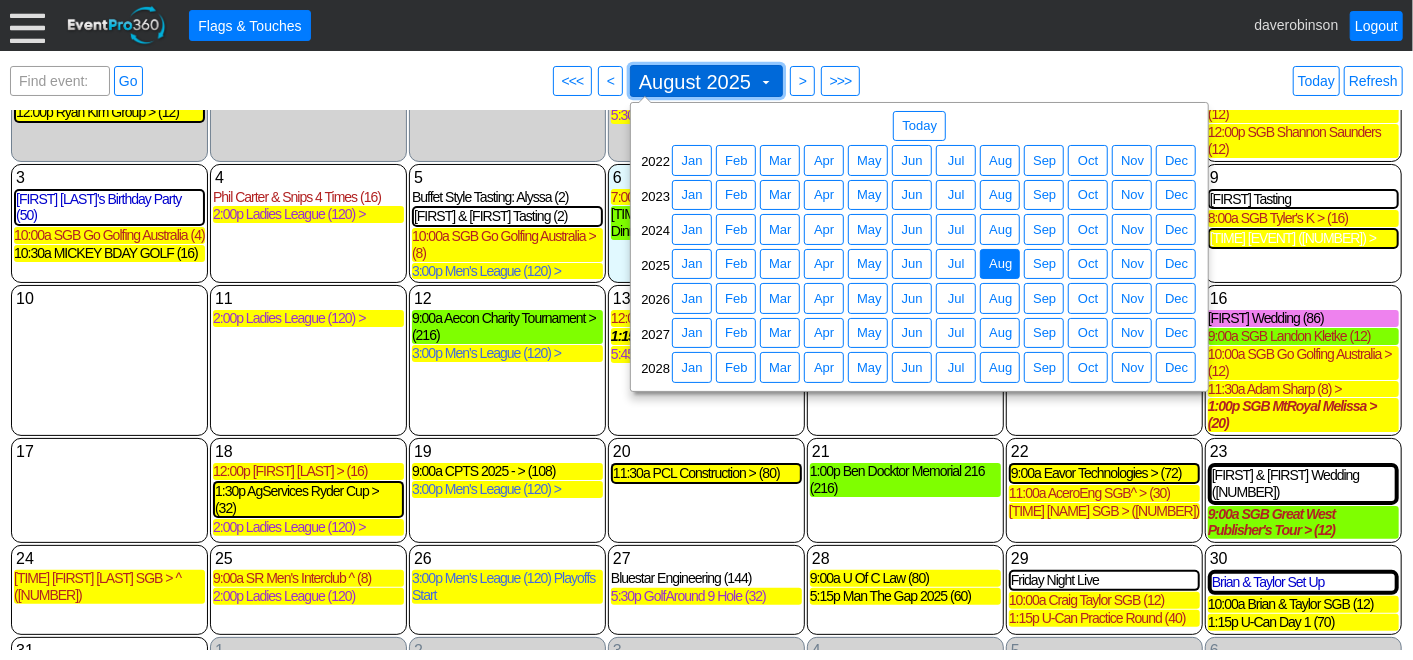 click at bounding box center [766, 82] 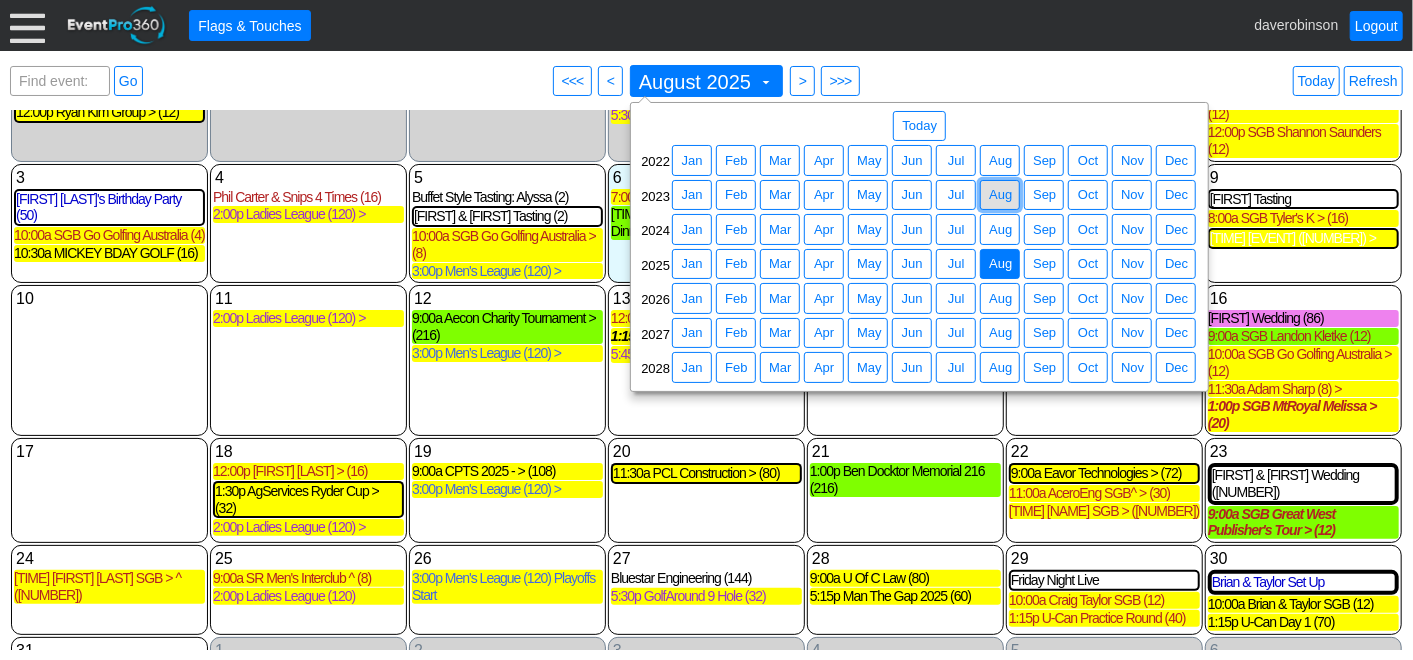 click on "Aug" at bounding box center [1000, 195] 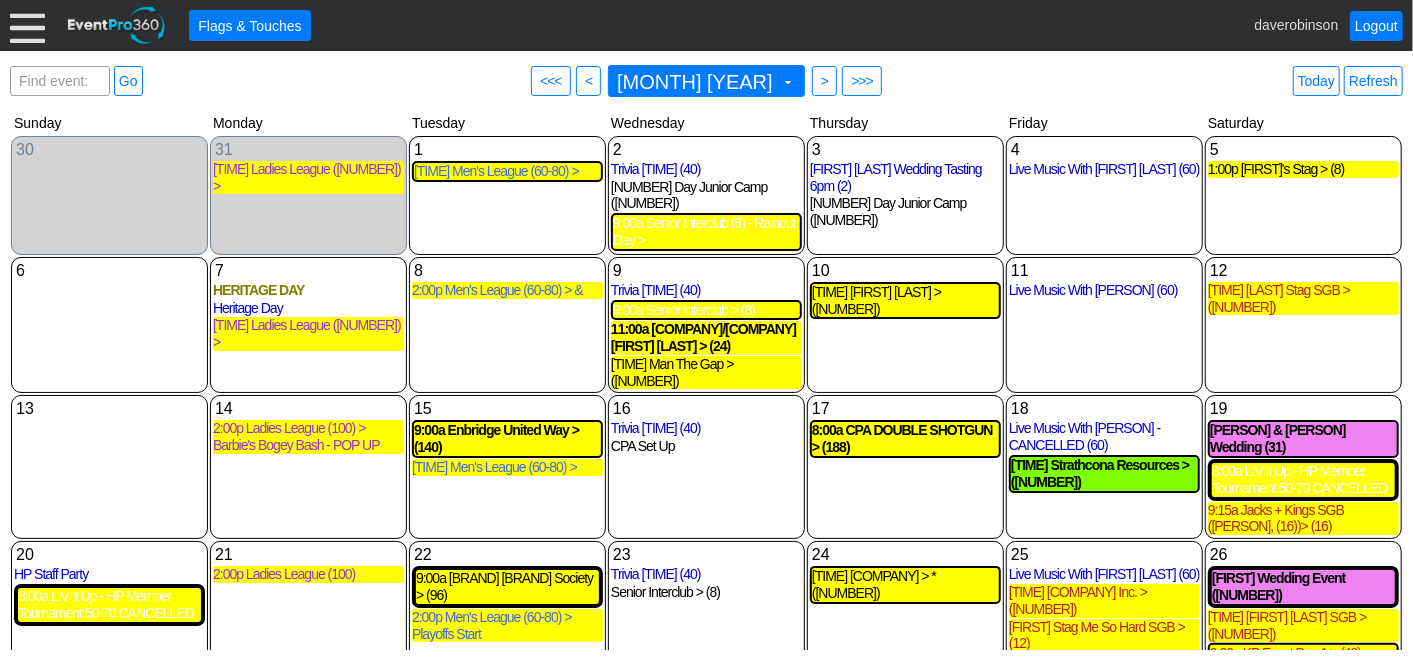 scroll, scrollTop: 66, scrollLeft: 0, axis: vertical 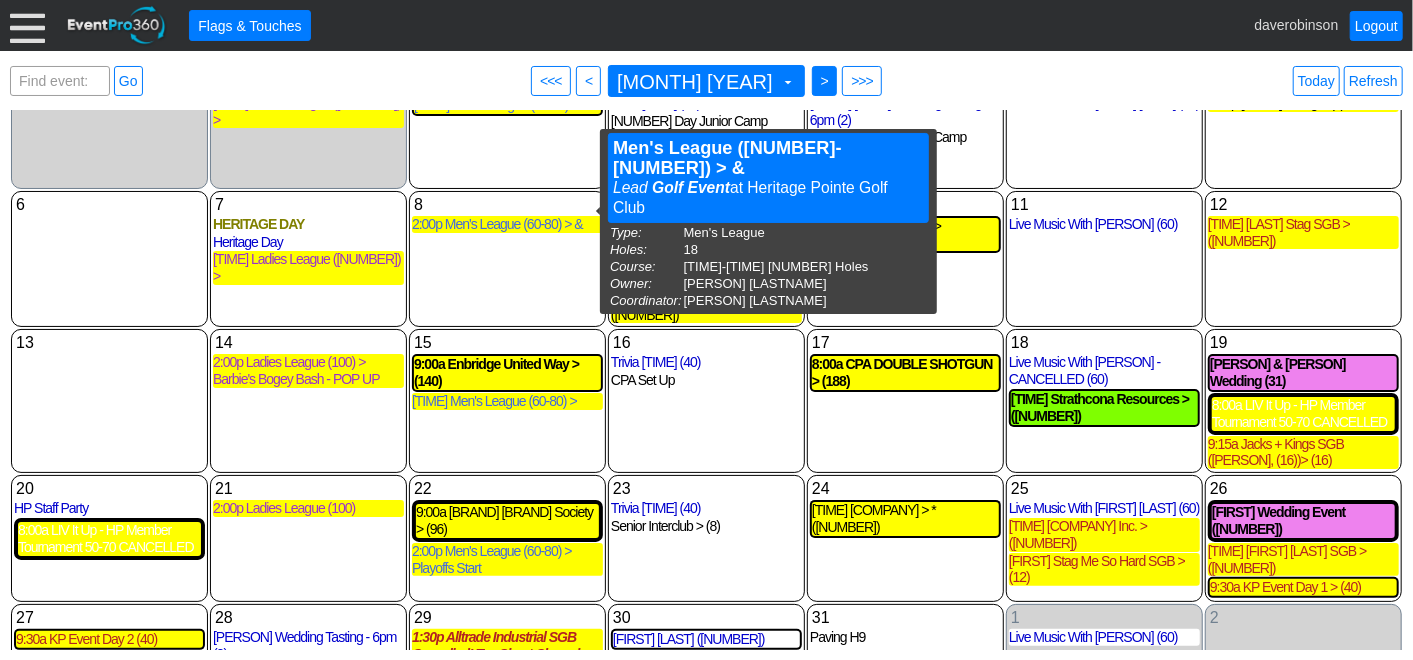 click on ">" at bounding box center (824, 81) 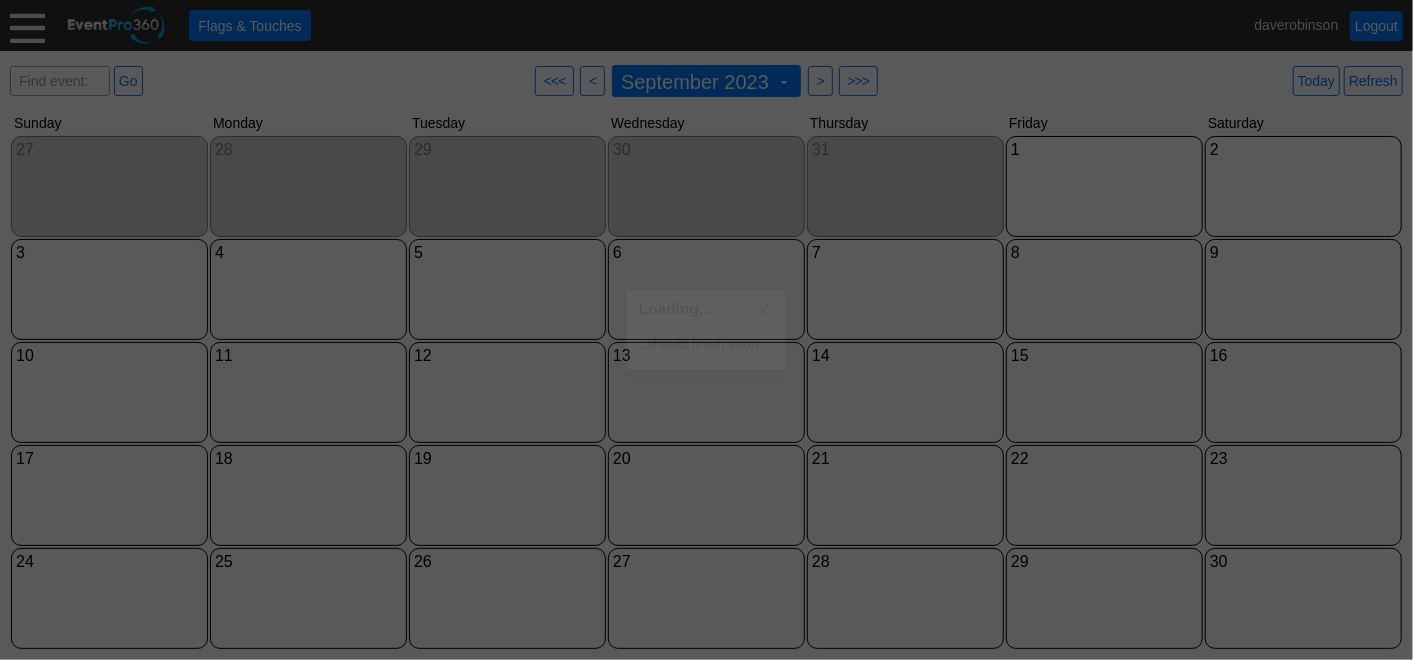 scroll, scrollTop: 0, scrollLeft: 0, axis: both 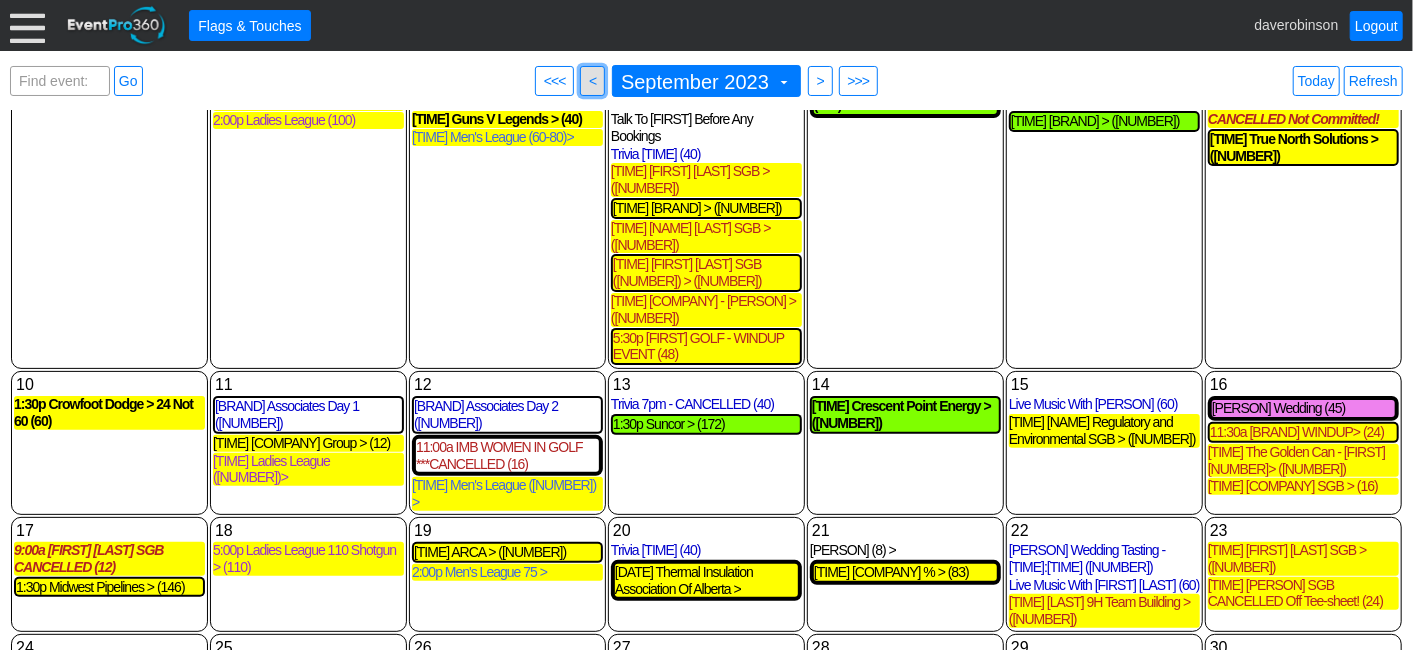 click on "<" at bounding box center (592, 81) 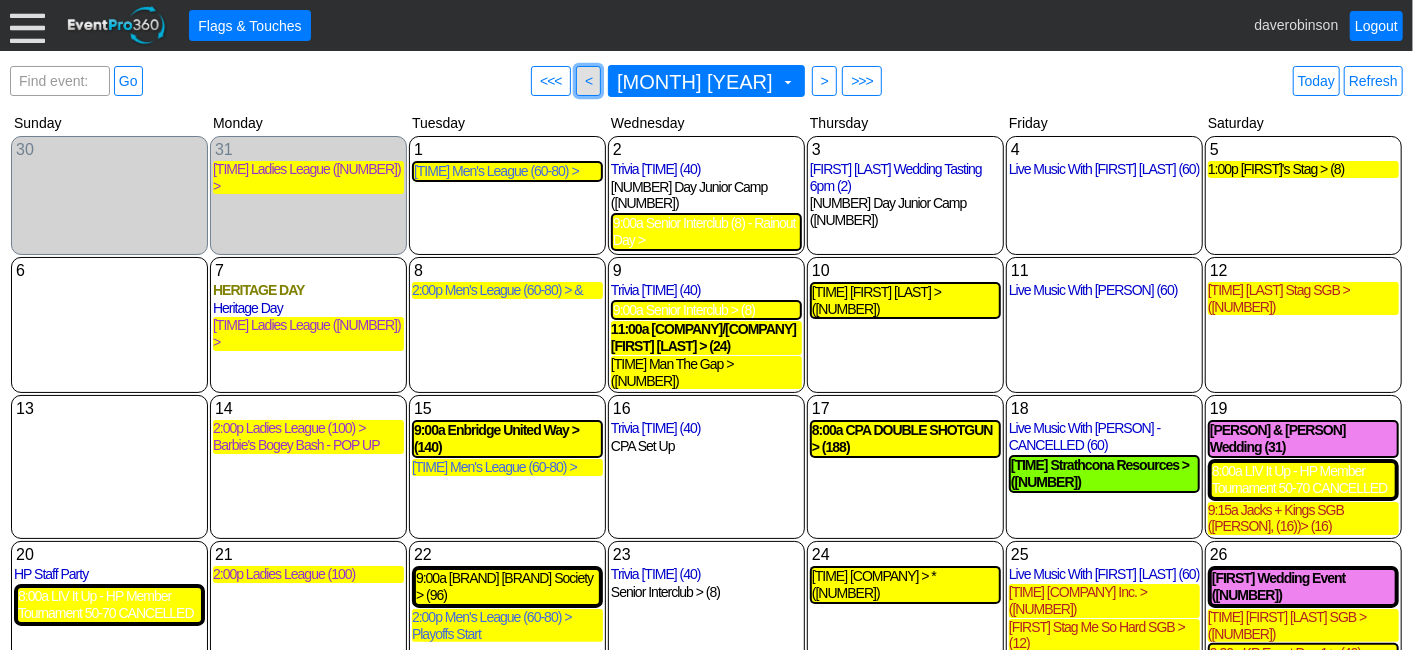 click on "<" at bounding box center (588, 81) 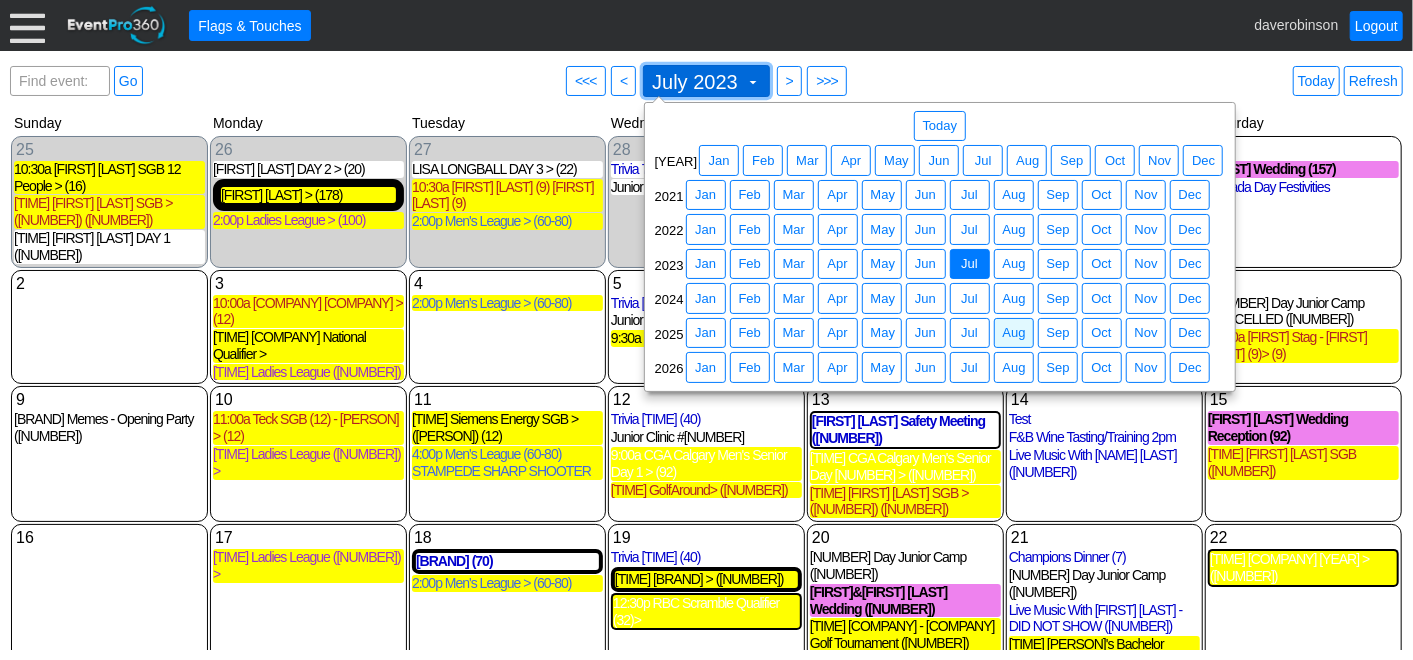click on "[MONTH] [YEAR] ▼" at bounding box center (706, 81) 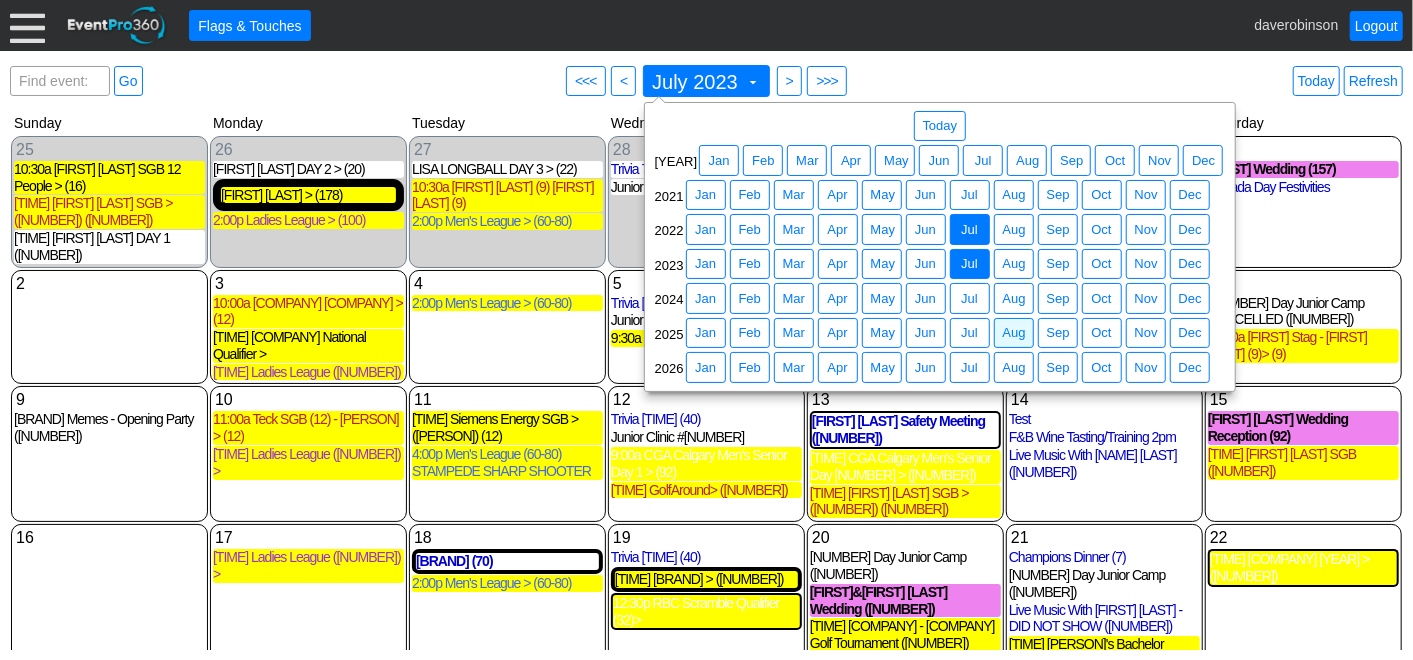 click on "Jul" at bounding box center [969, 230] 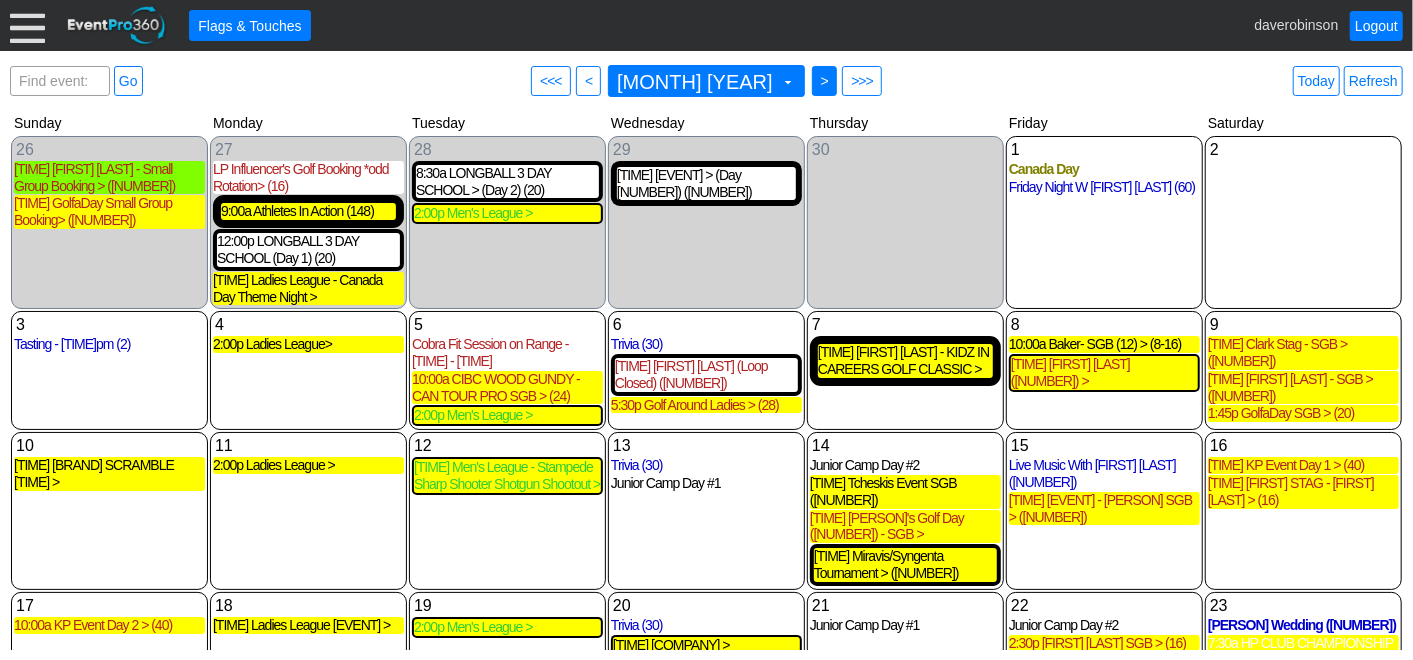 click on "● >" at bounding box center [824, 81] 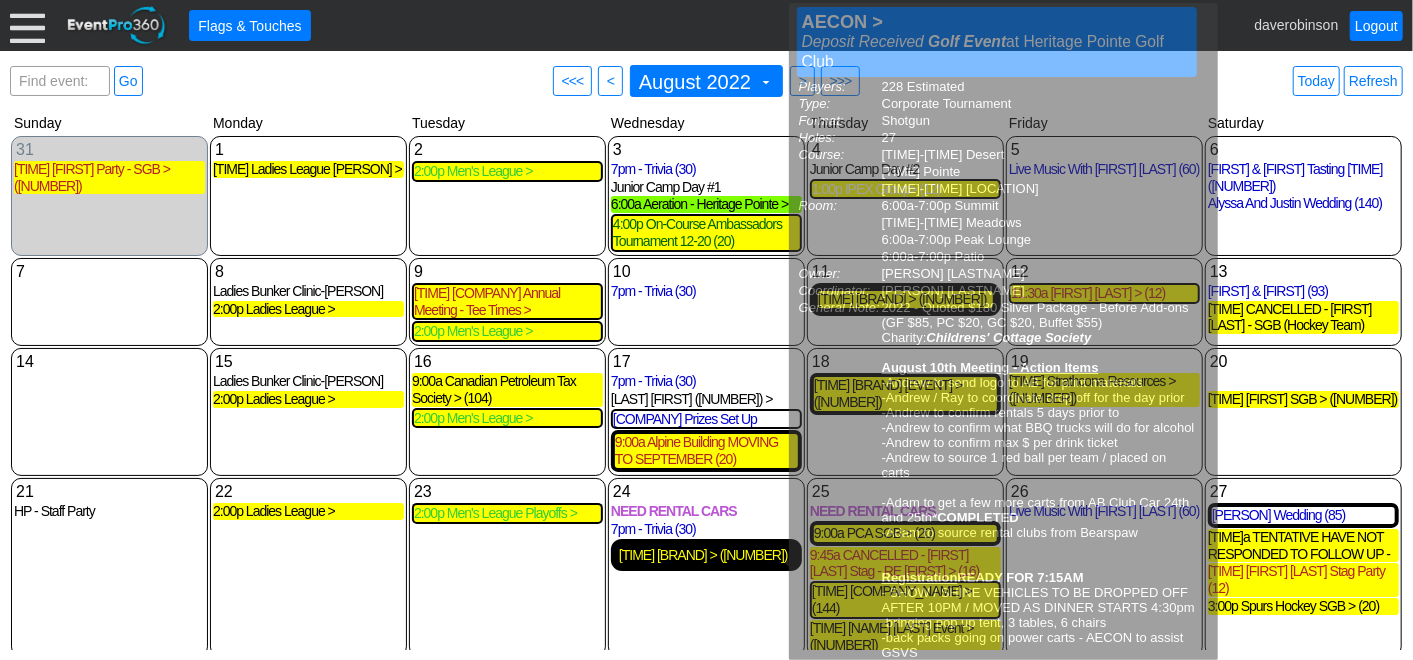 click on "[TIME] [BRAND] > ([NUMBER])" at bounding box center [706, 555] 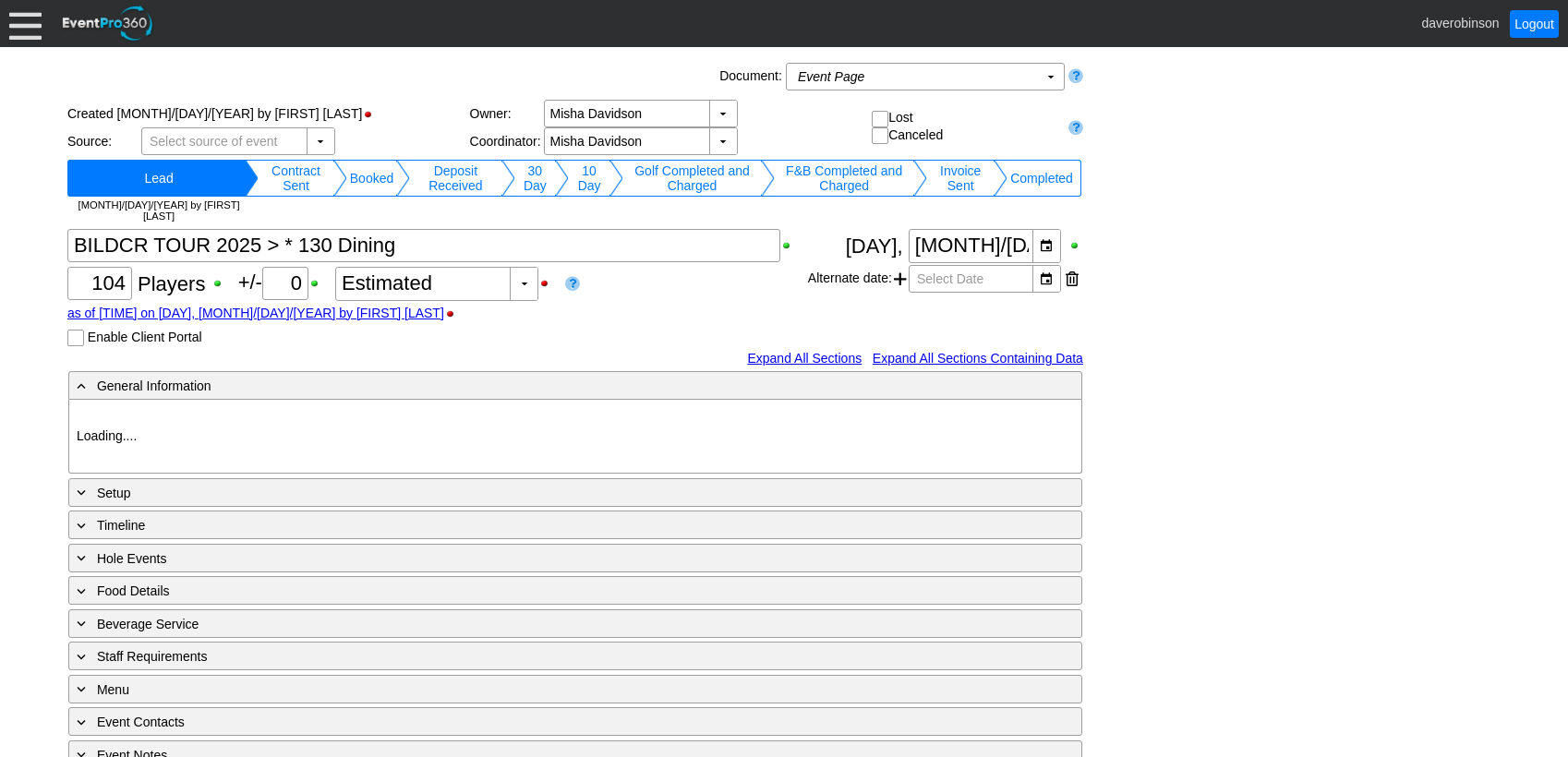 scroll, scrollTop: 0, scrollLeft: 0, axis: both 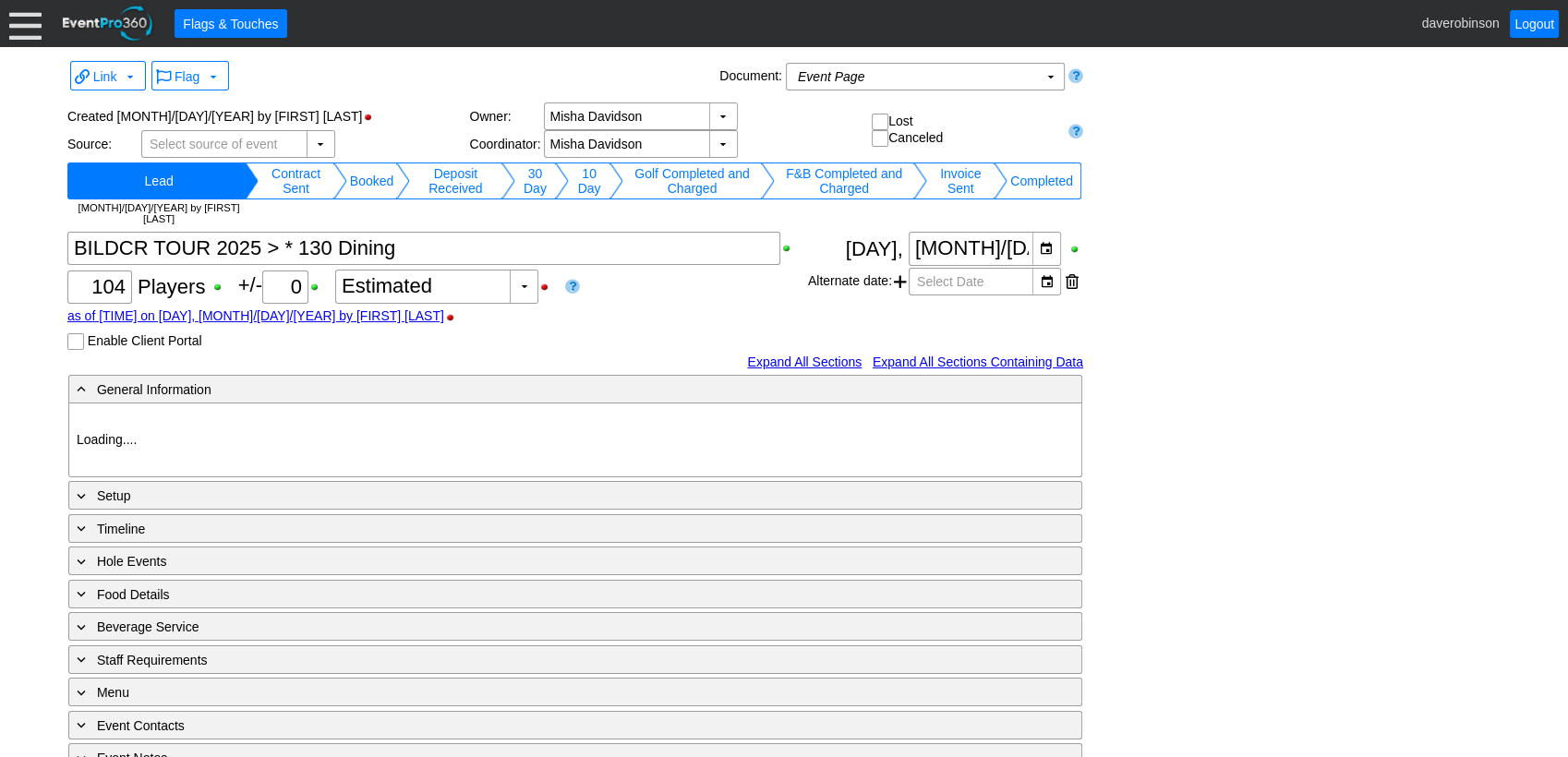 type on "Heritage Pointe Golf Club" 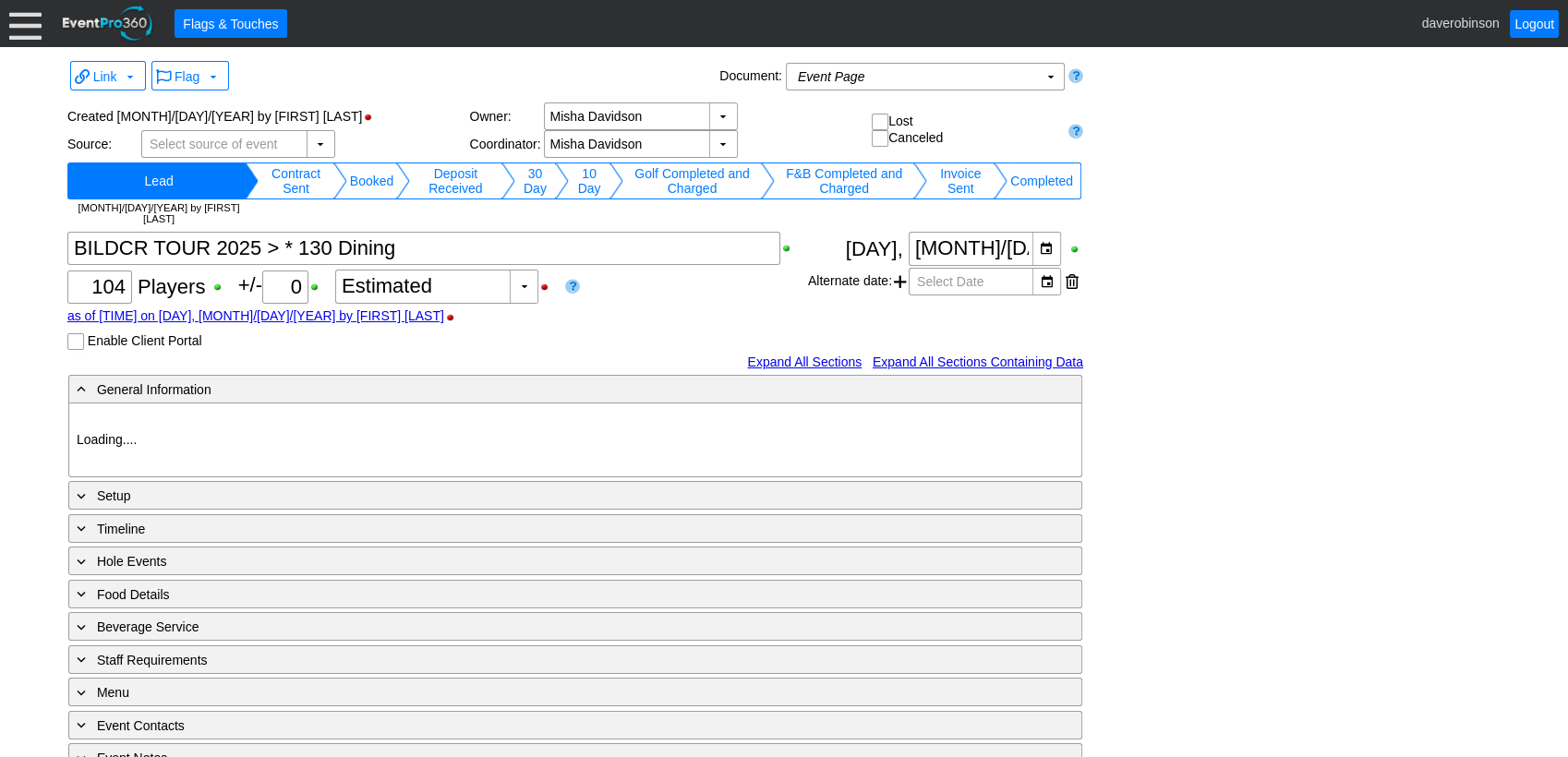 type on "Corporate Tournament" 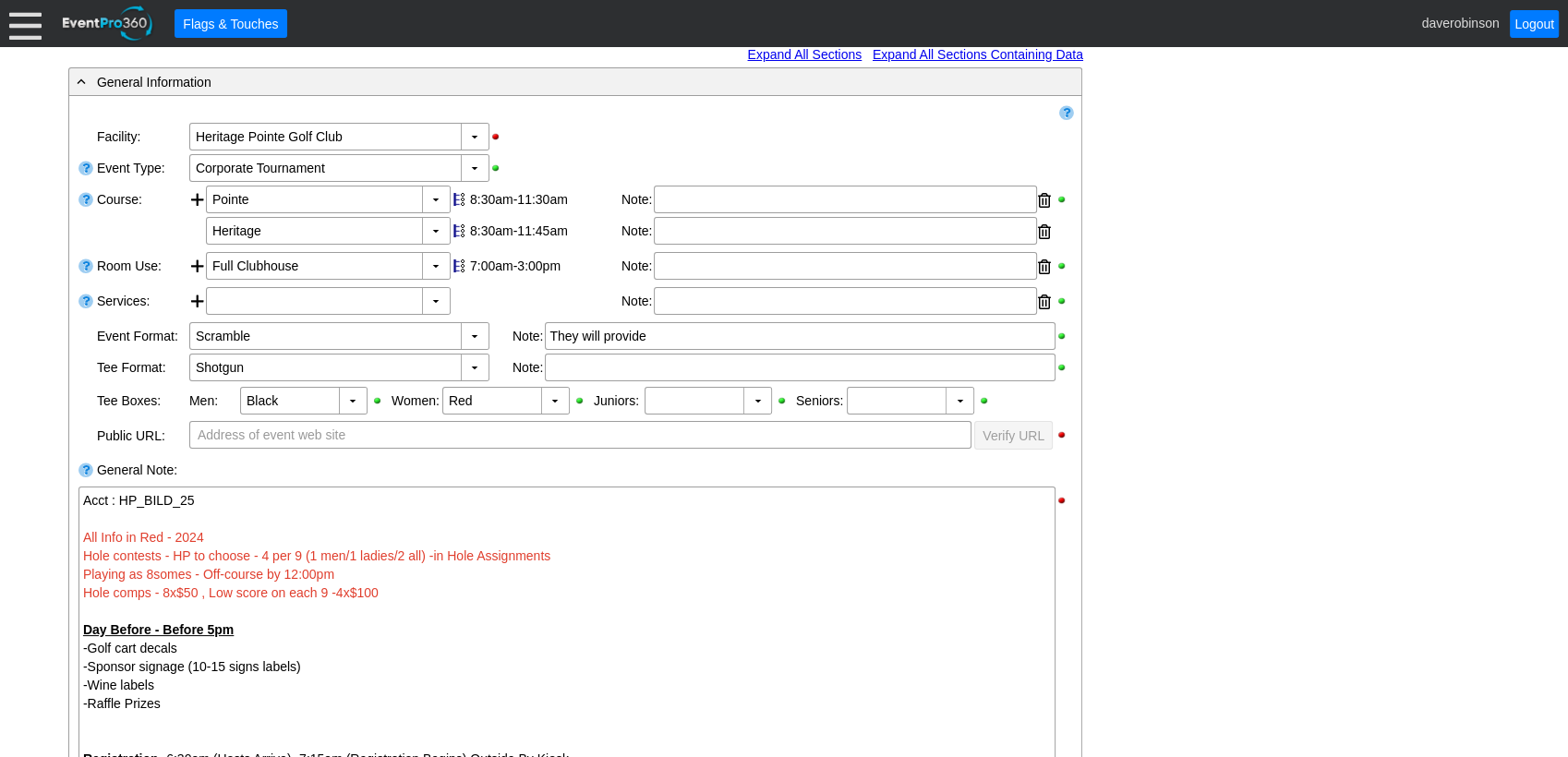 scroll, scrollTop: 410, scrollLeft: 0, axis: vertical 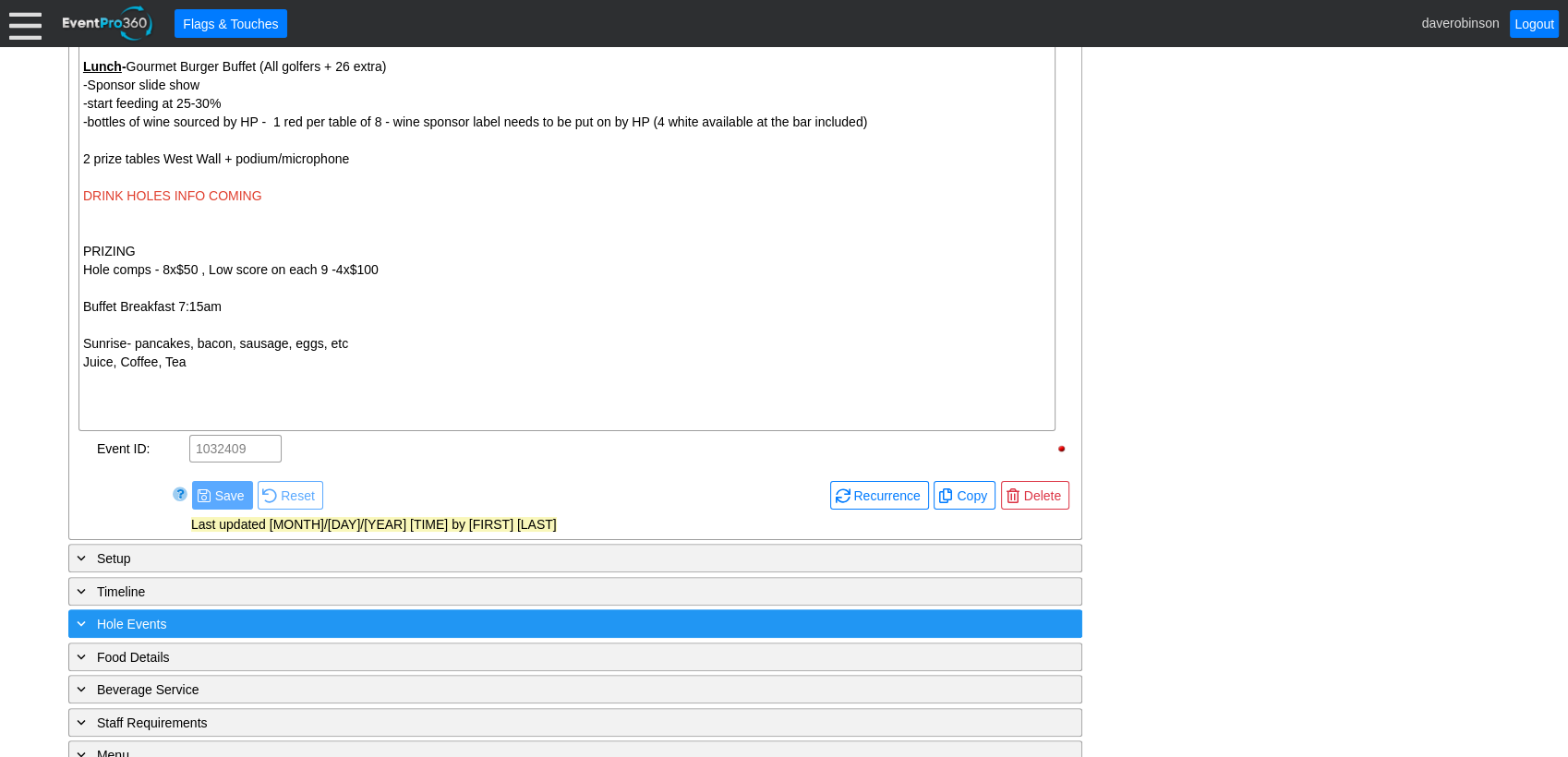 click on "Hole Events" at bounding box center [131, 624] 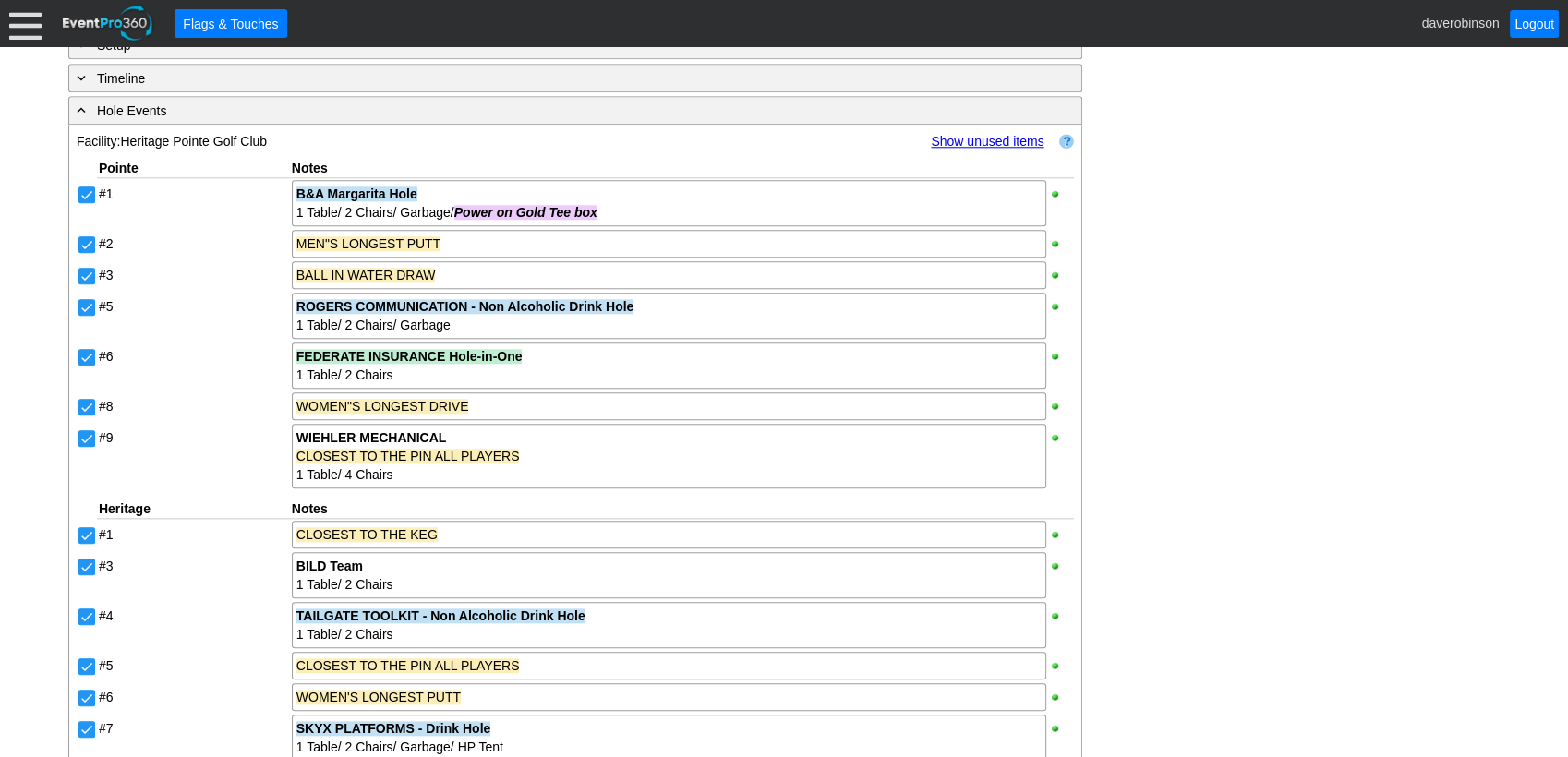 scroll, scrollTop: 1743, scrollLeft: 0, axis: vertical 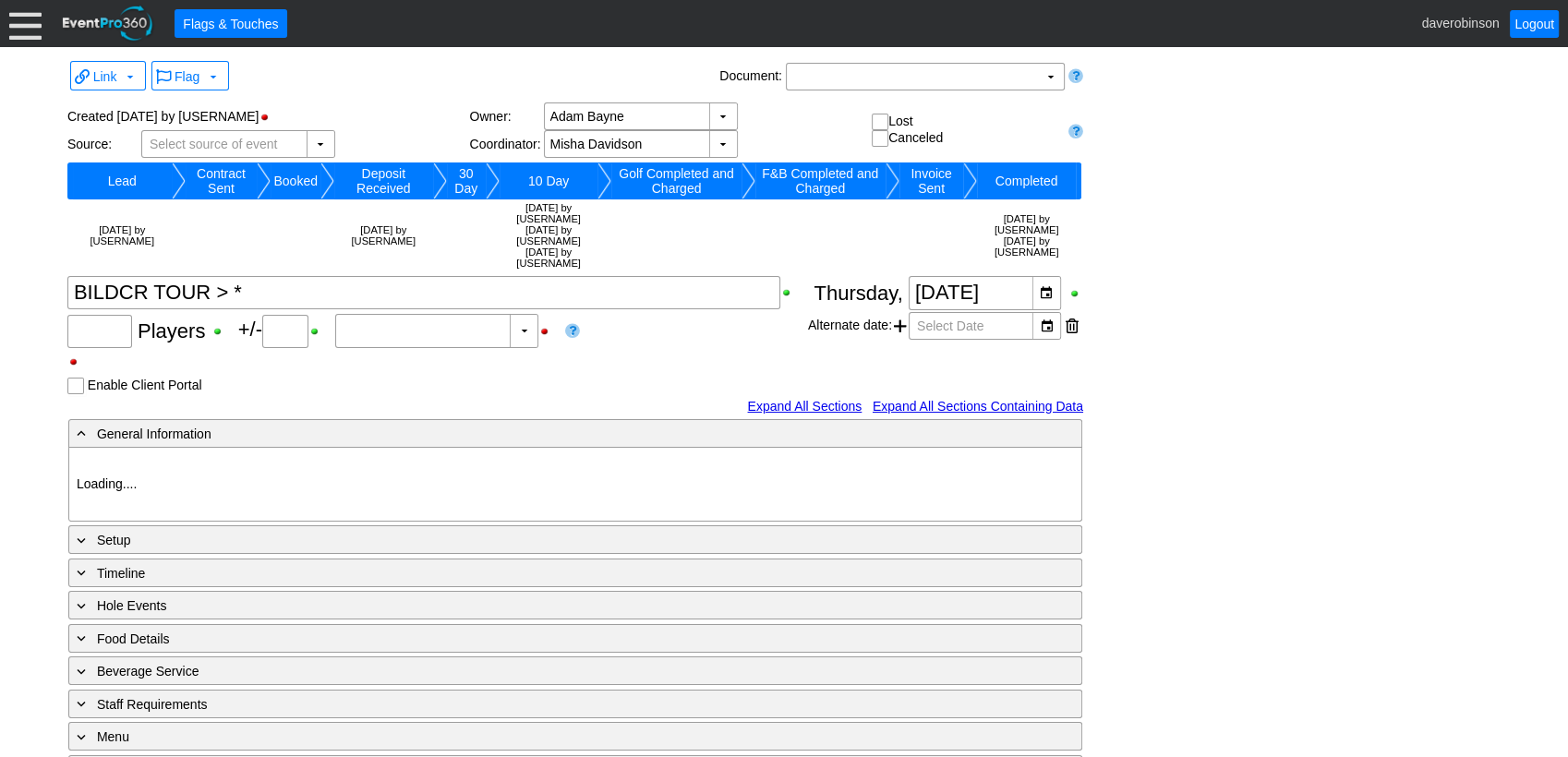 type on "124" 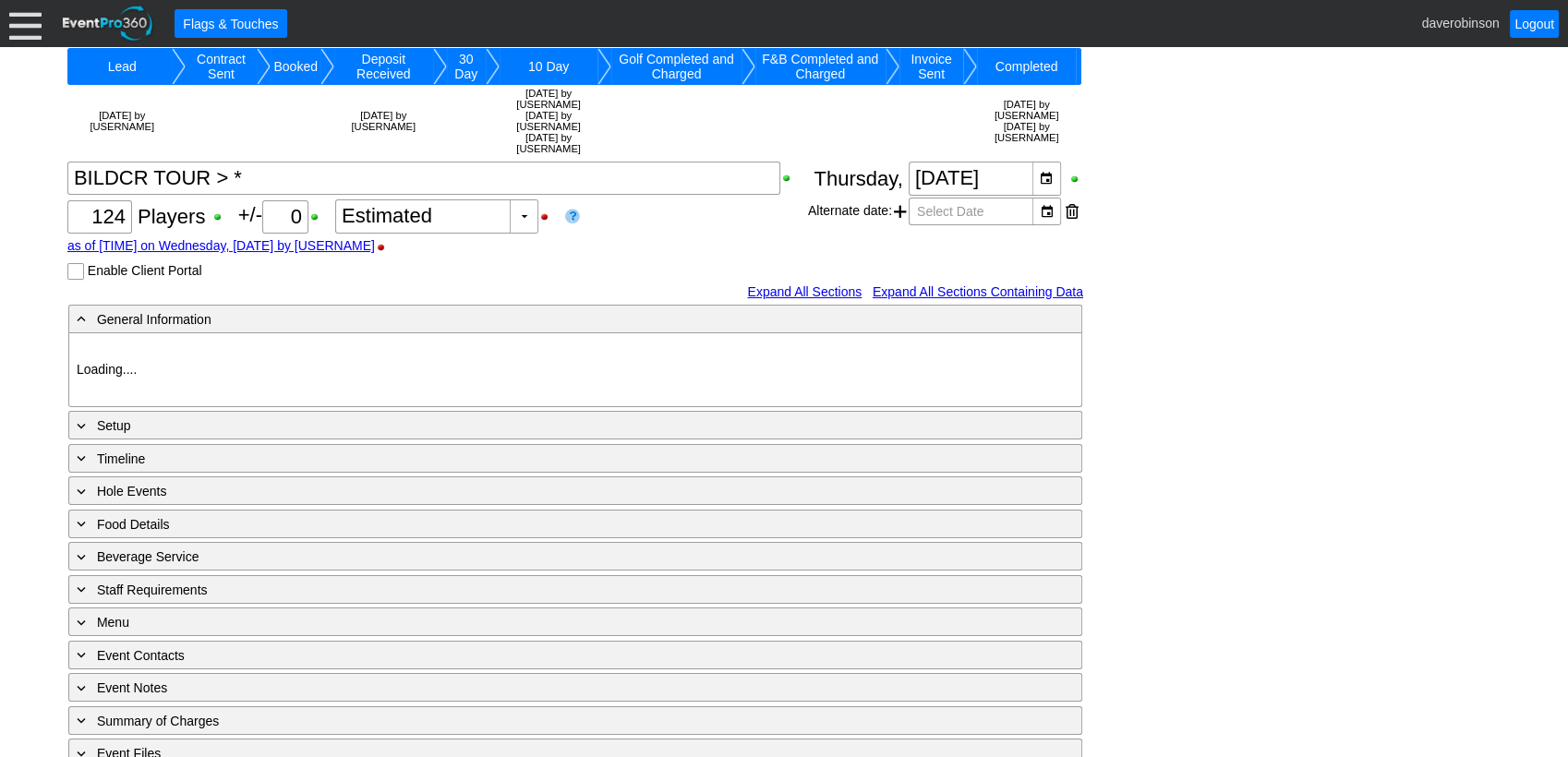 scroll, scrollTop: 134, scrollLeft: 0, axis: vertical 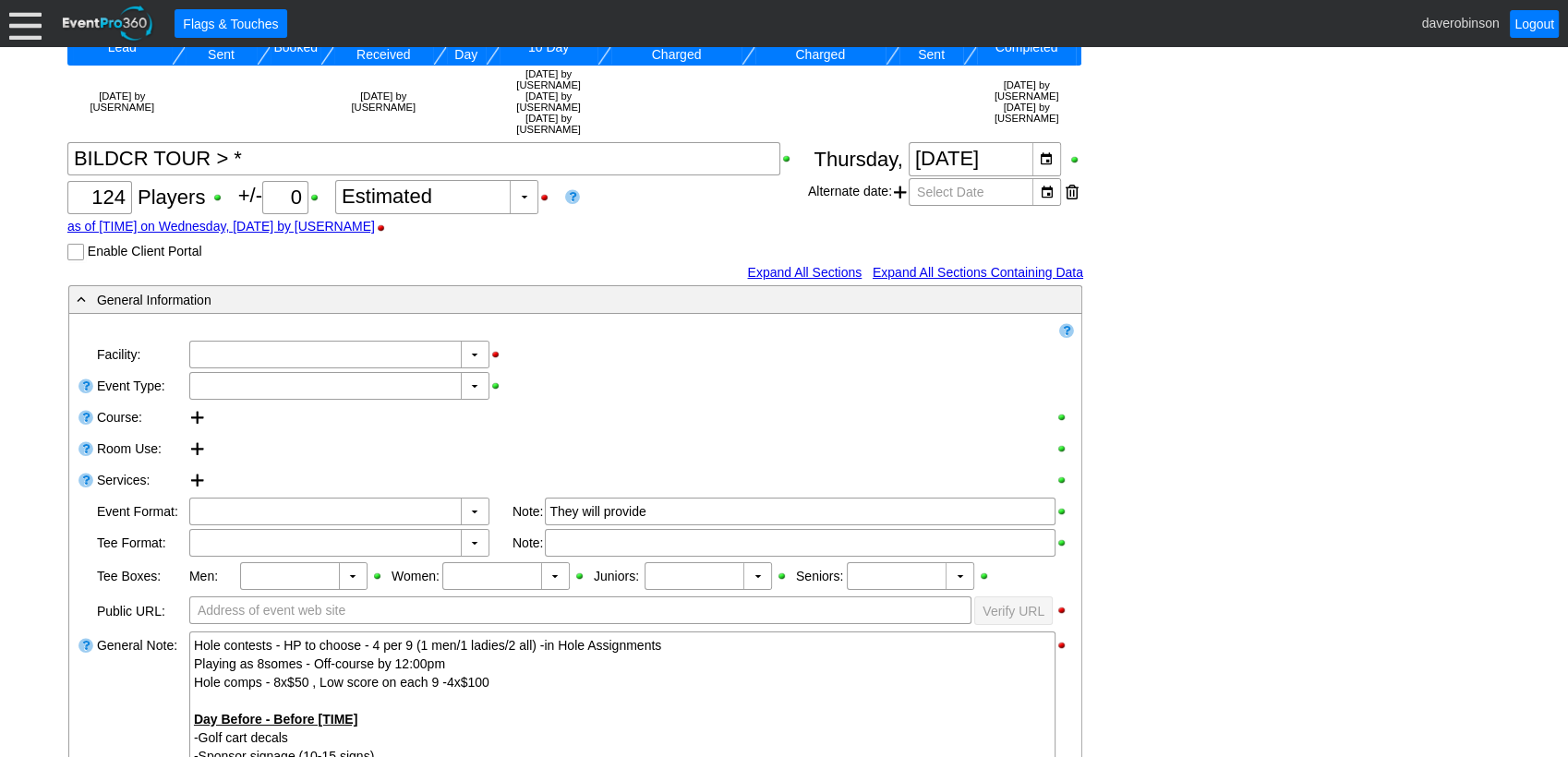 type on "Heritage Pointe Golf Club" 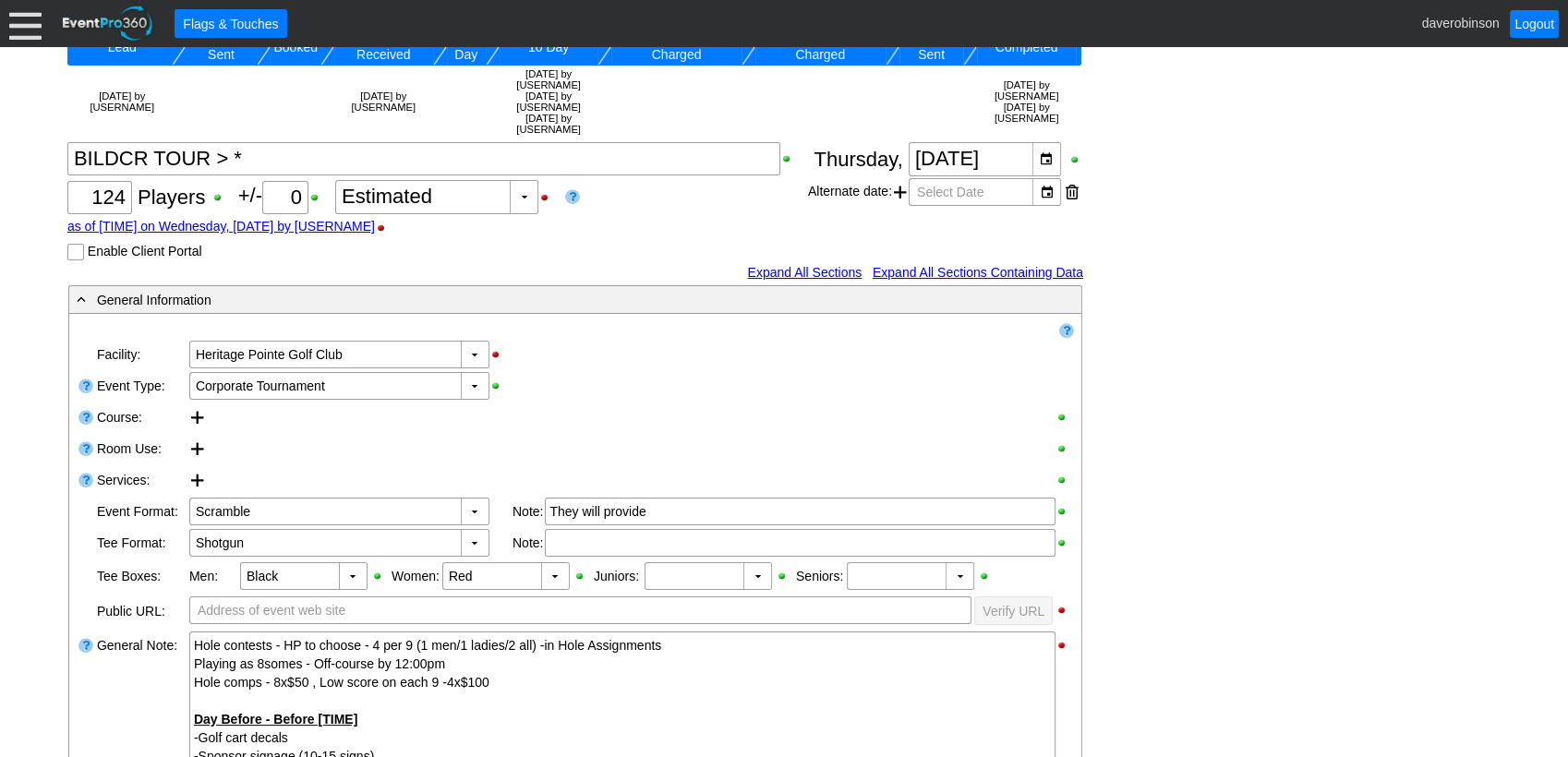 type on "856522" 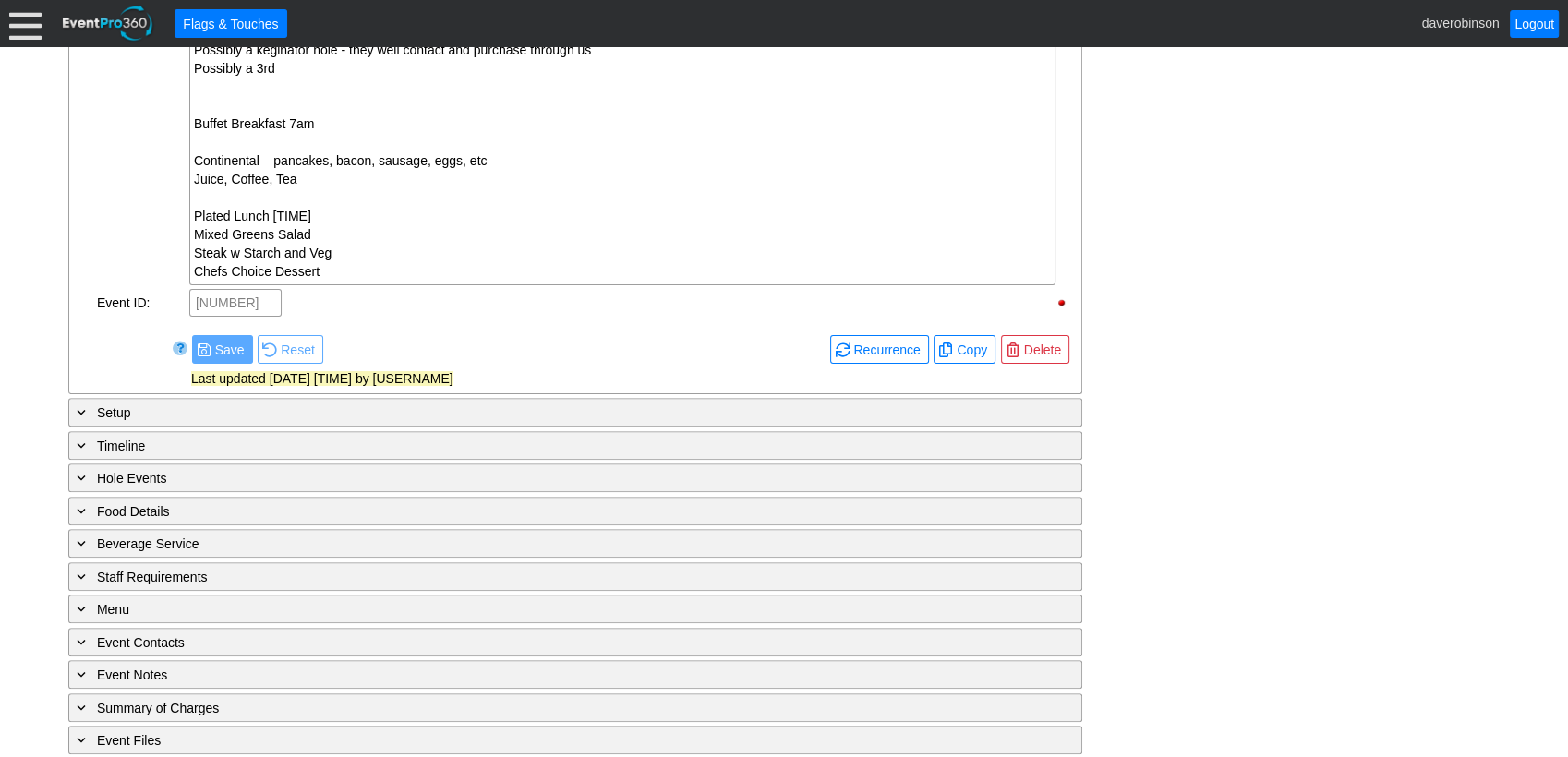 scroll, scrollTop: 1490, scrollLeft: 0, axis: vertical 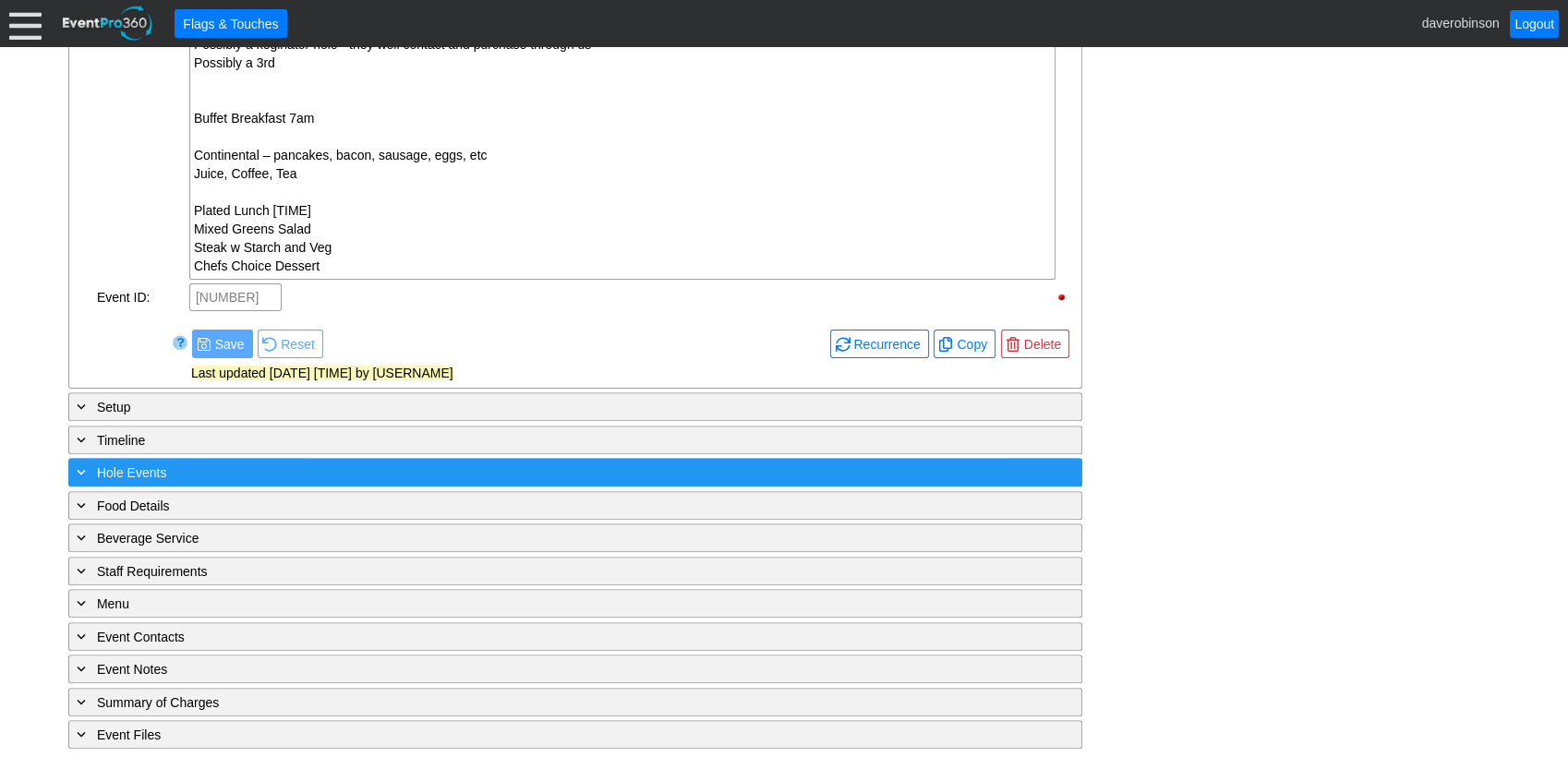 click on "+ Hole Events" at bounding box center (537, 472) 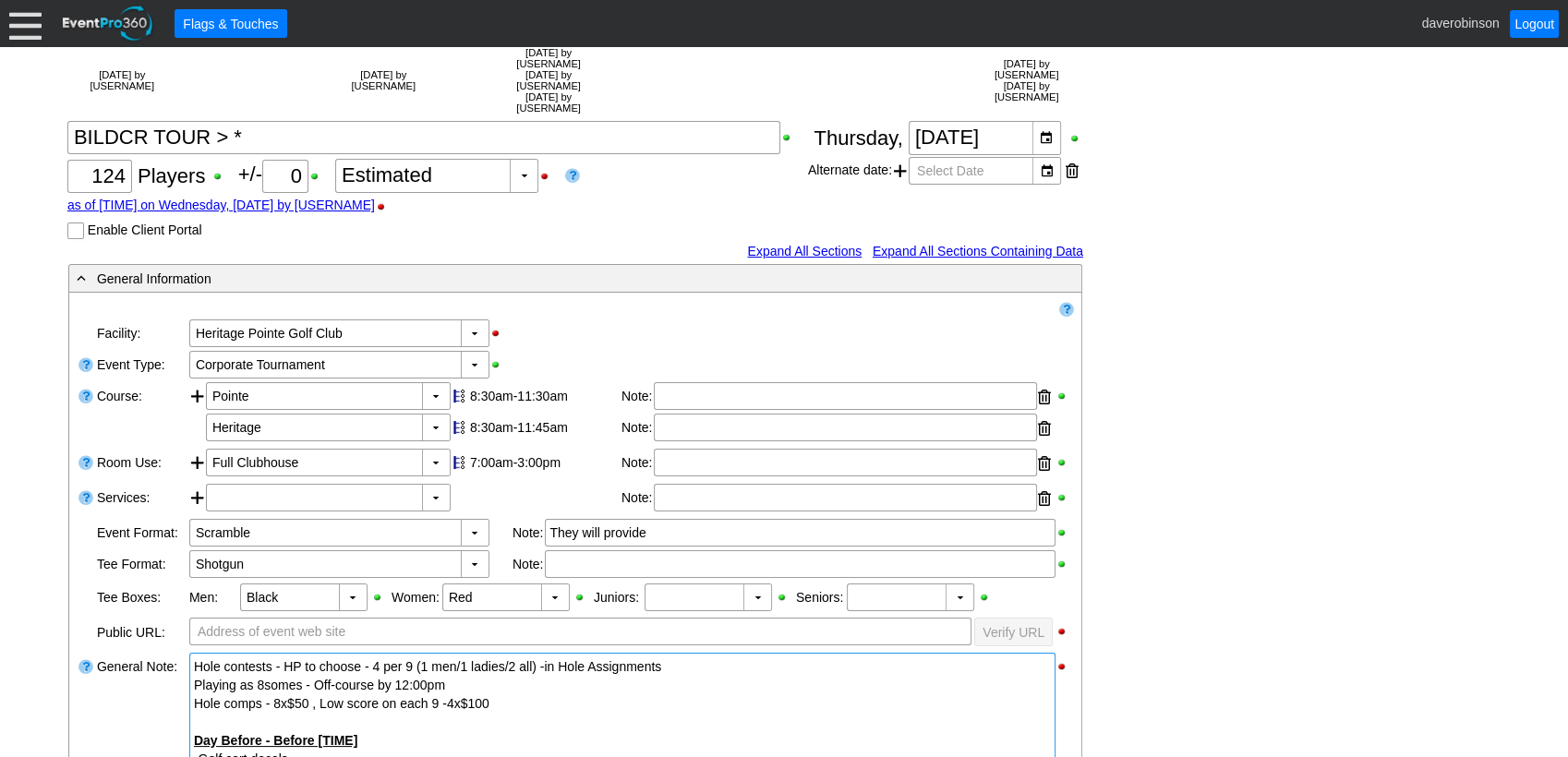 scroll, scrollTop: 0, scrollLeft: 0, axis: both 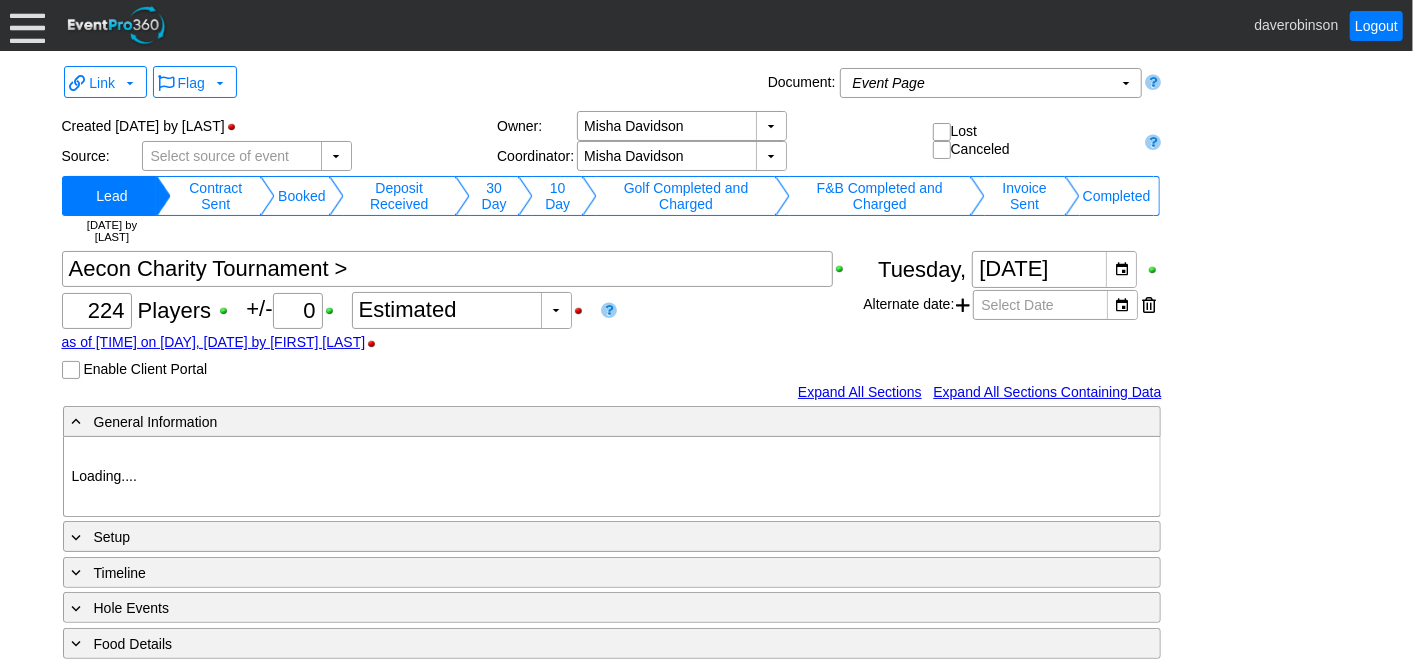 type on "Heritage Pointe Golf Club" 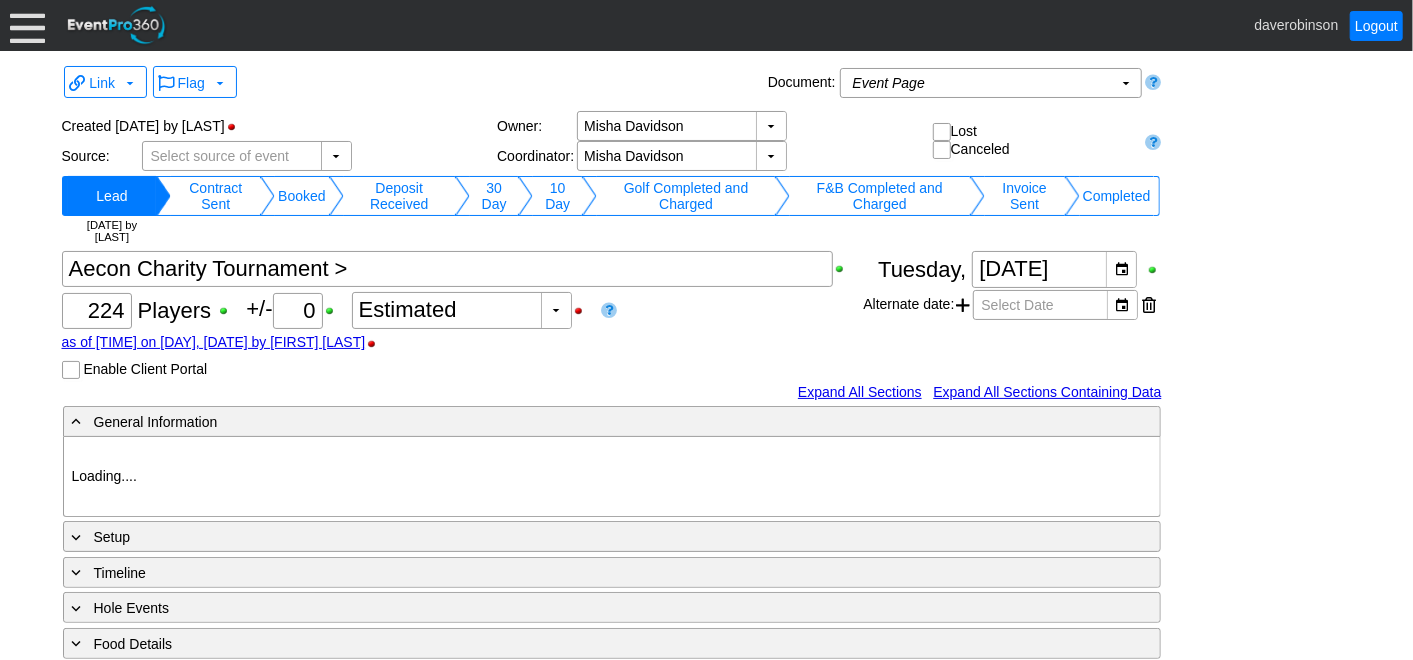 type on "Corporate Tournament" 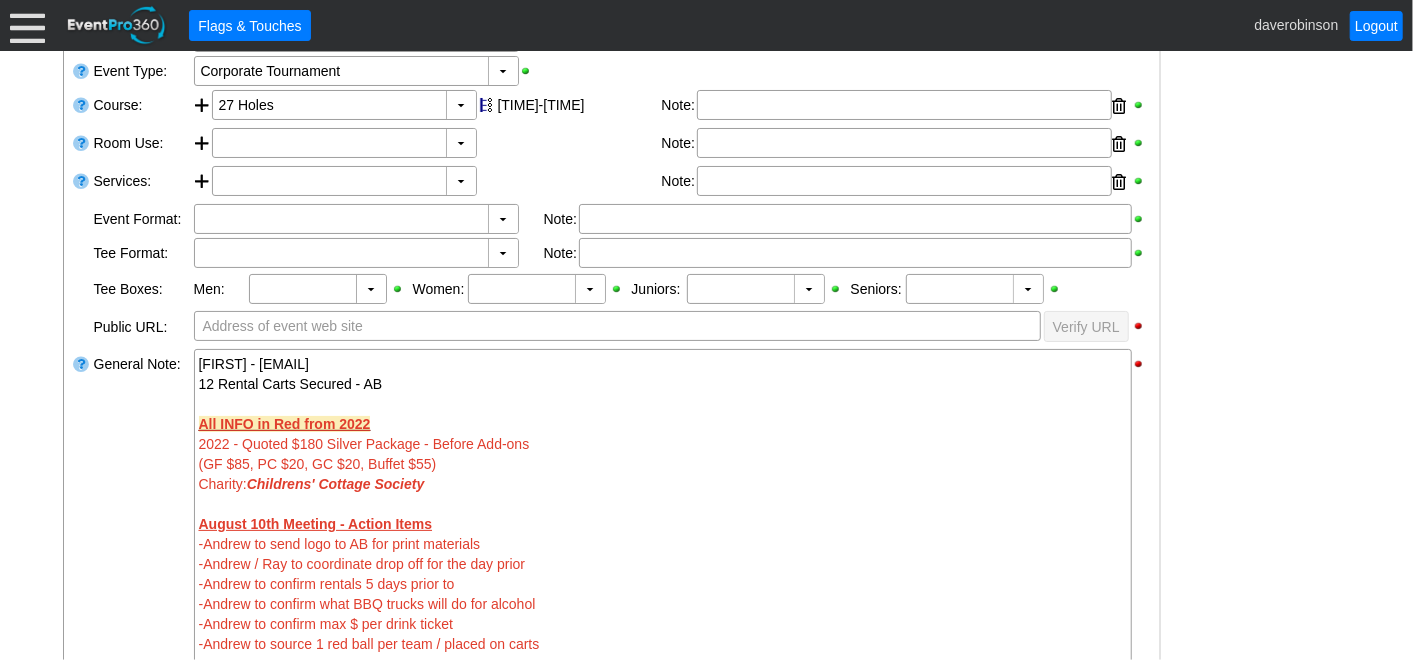 scroll, scrollTop: 560, scrollLeft: 0, axis: vertical 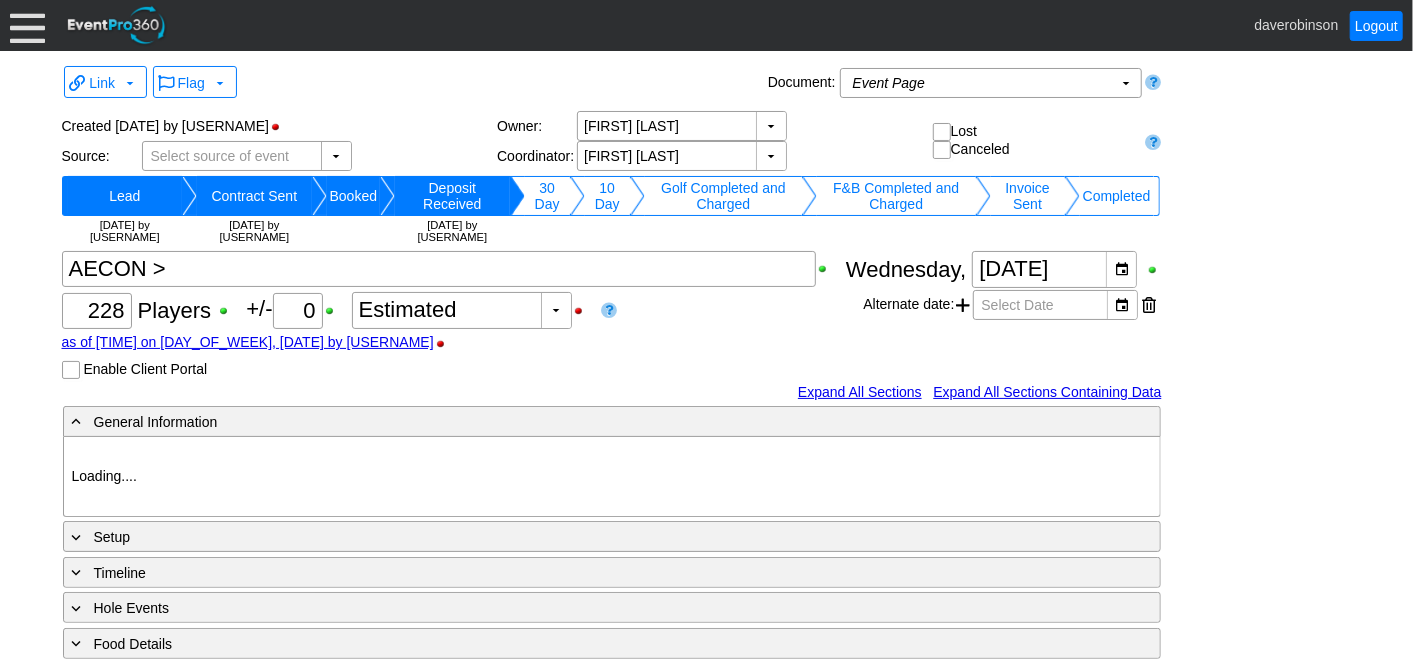 type on "Heritage Pointe Golf Club" 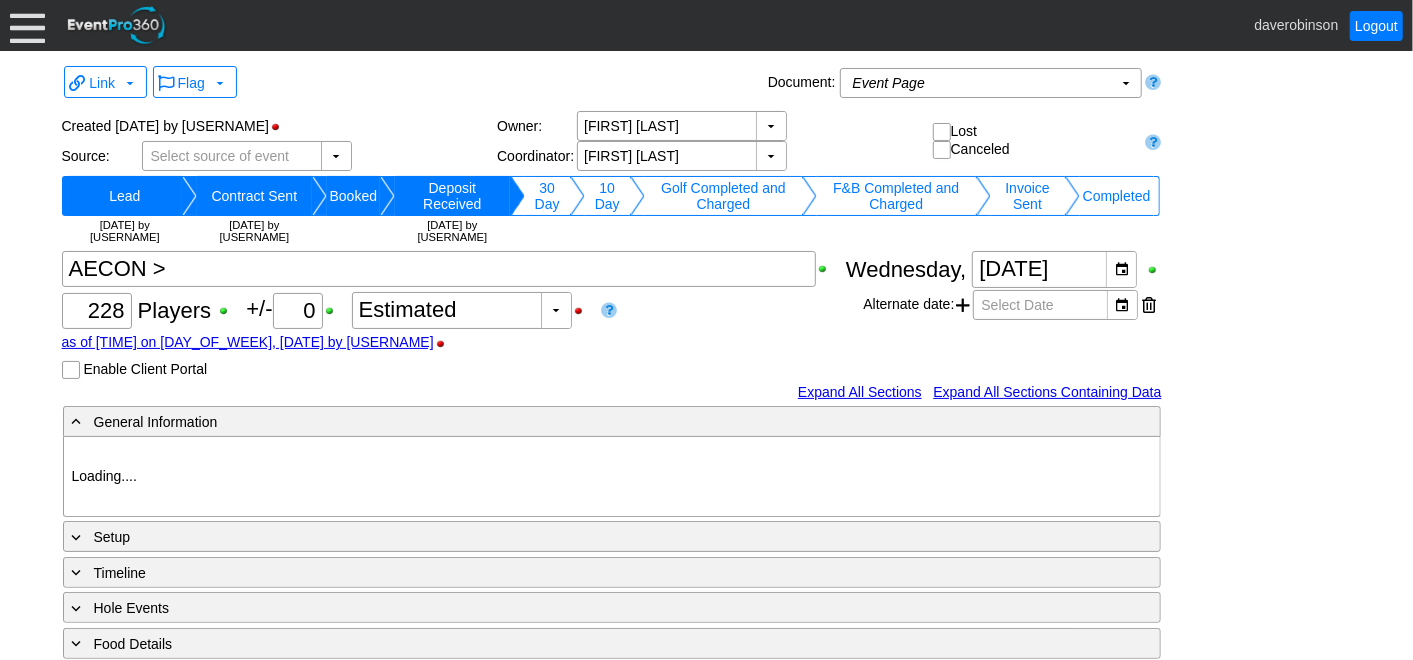 type on "Corporate Tournament" 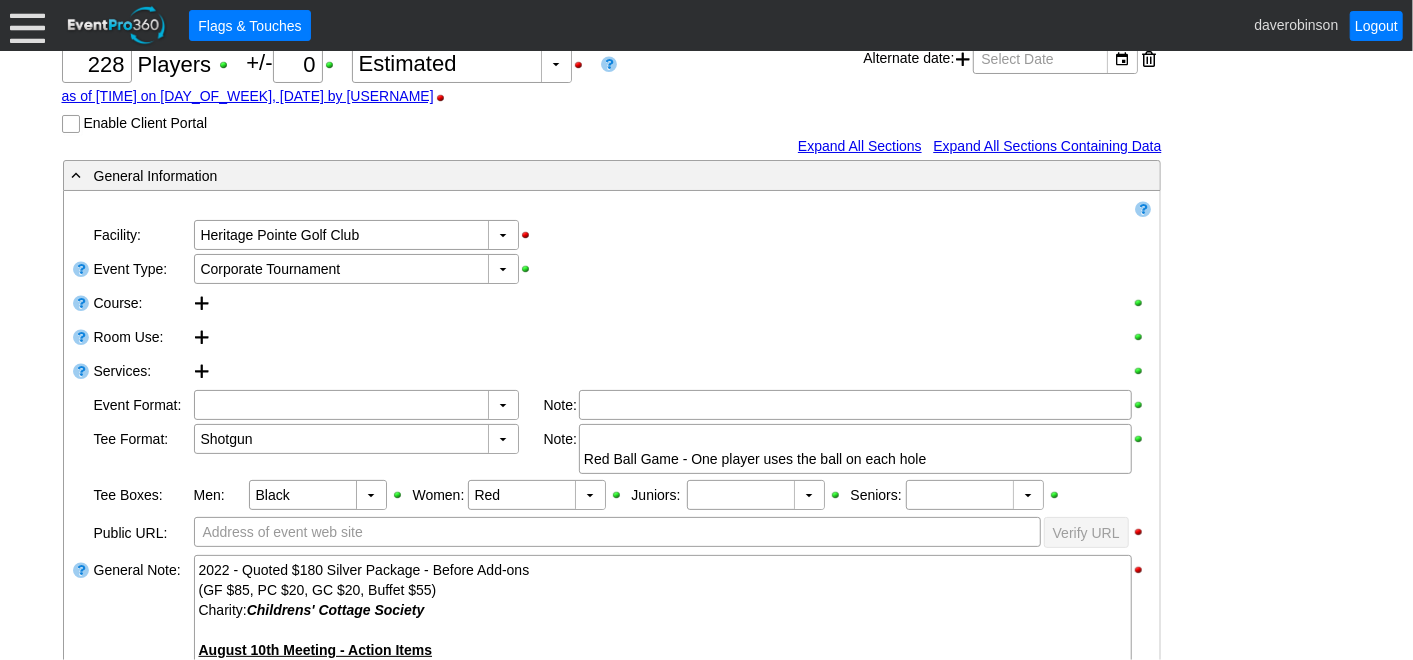scroll, scrollTop: 333, scrollLeft: 0, axis: vertical 